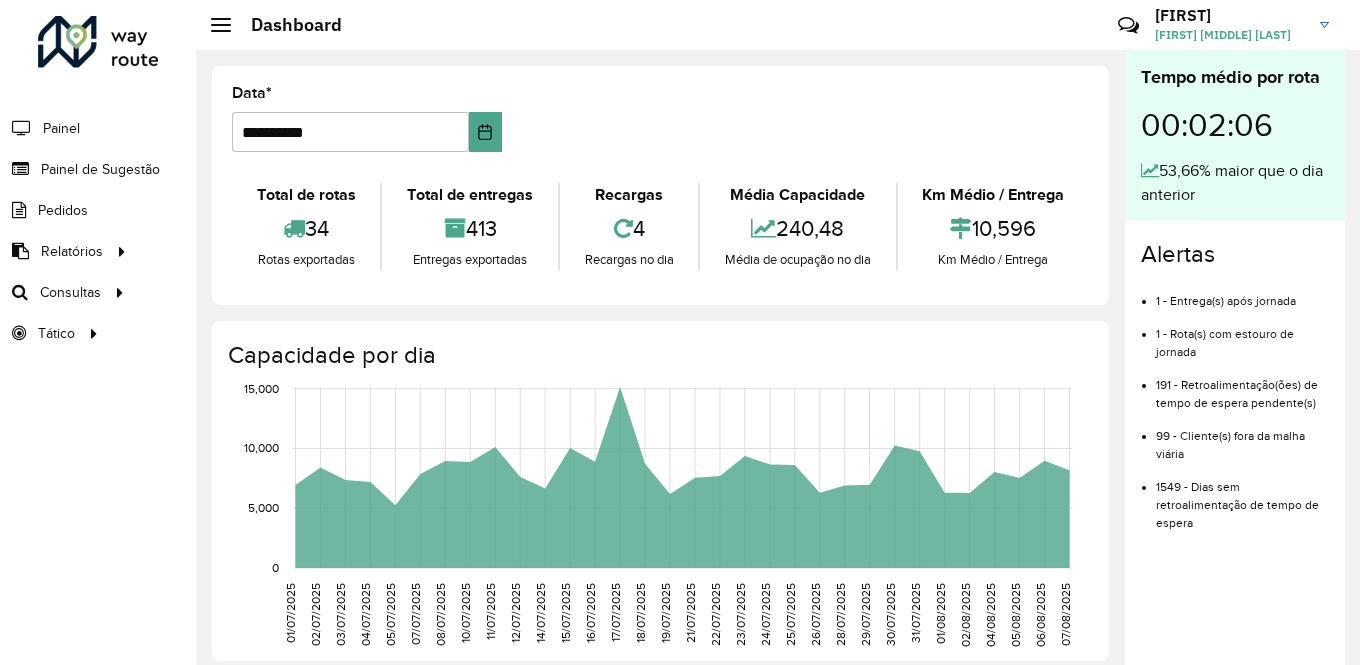 scroll, scrollTop: 0, scrollLeft: 0, axis: both 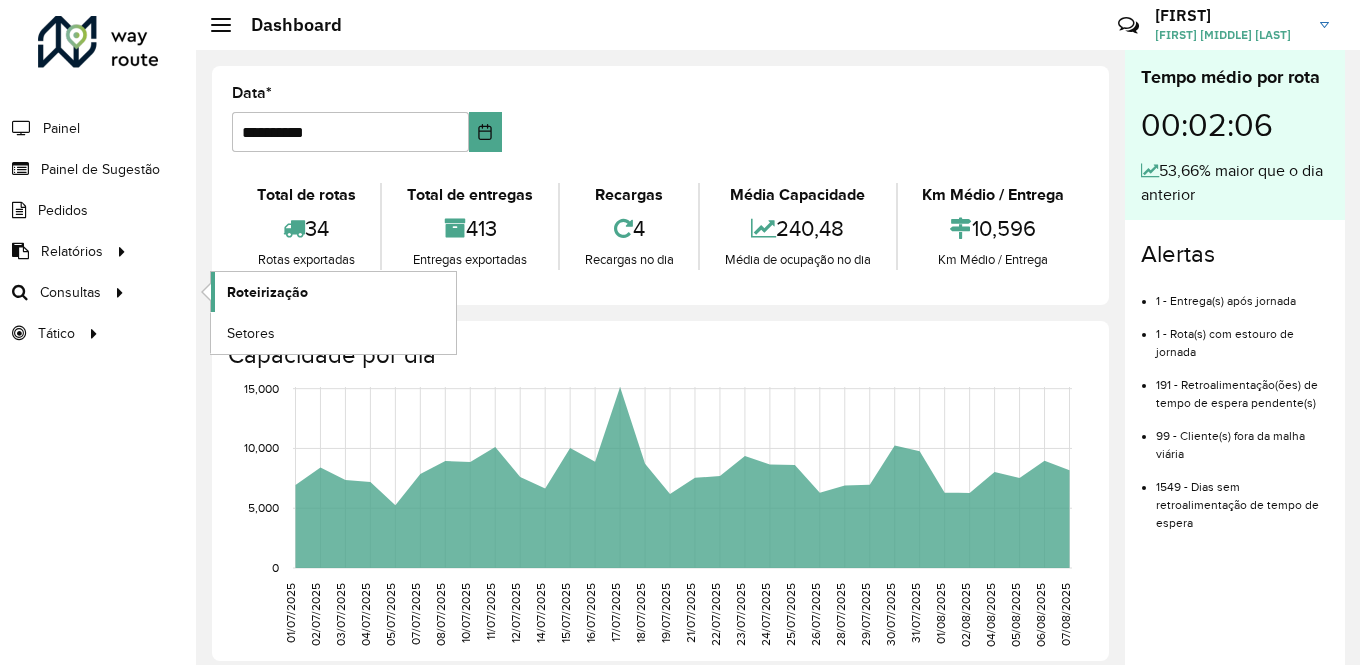 click on "Roteirização" 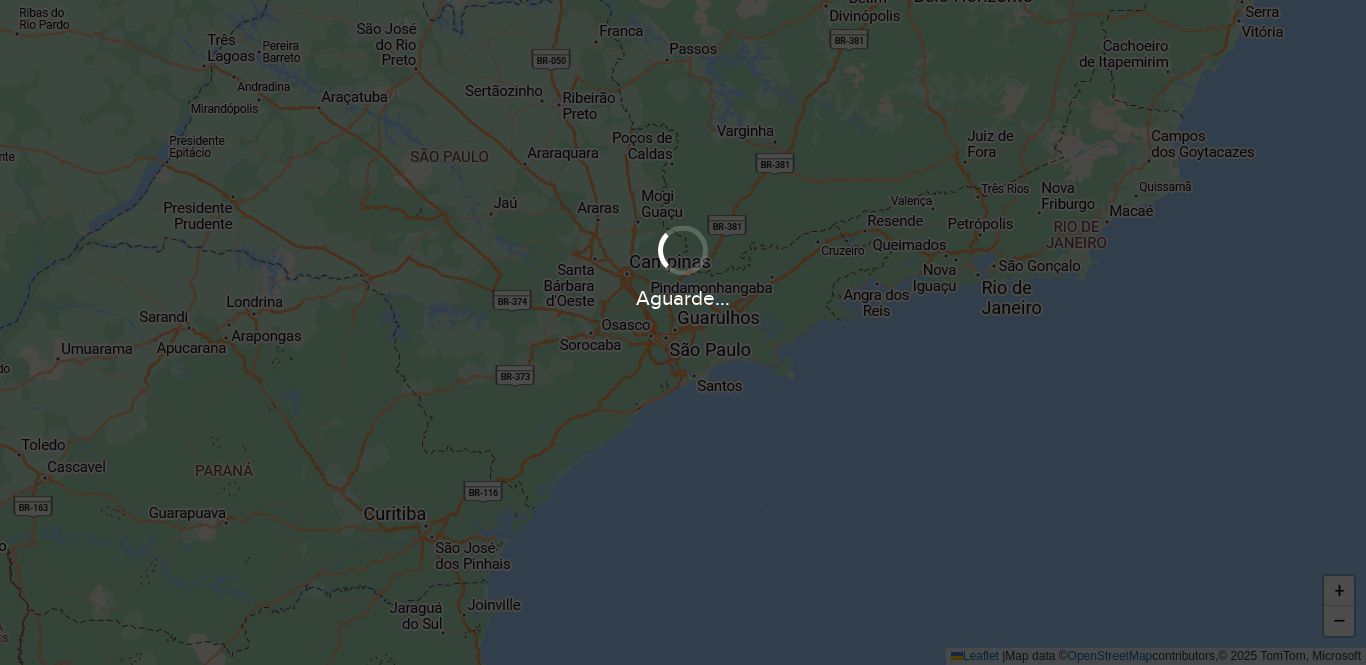 scroll, scrollTop: 0, scrollLeft: 0, axis: both 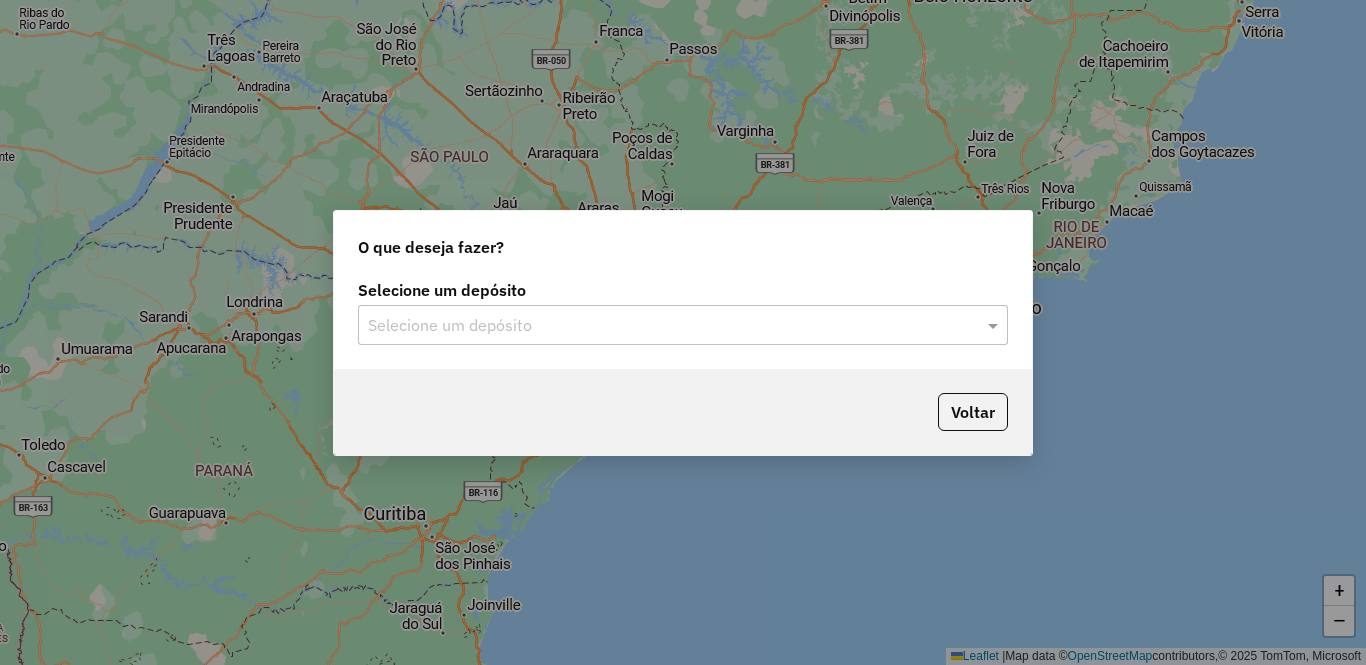 click 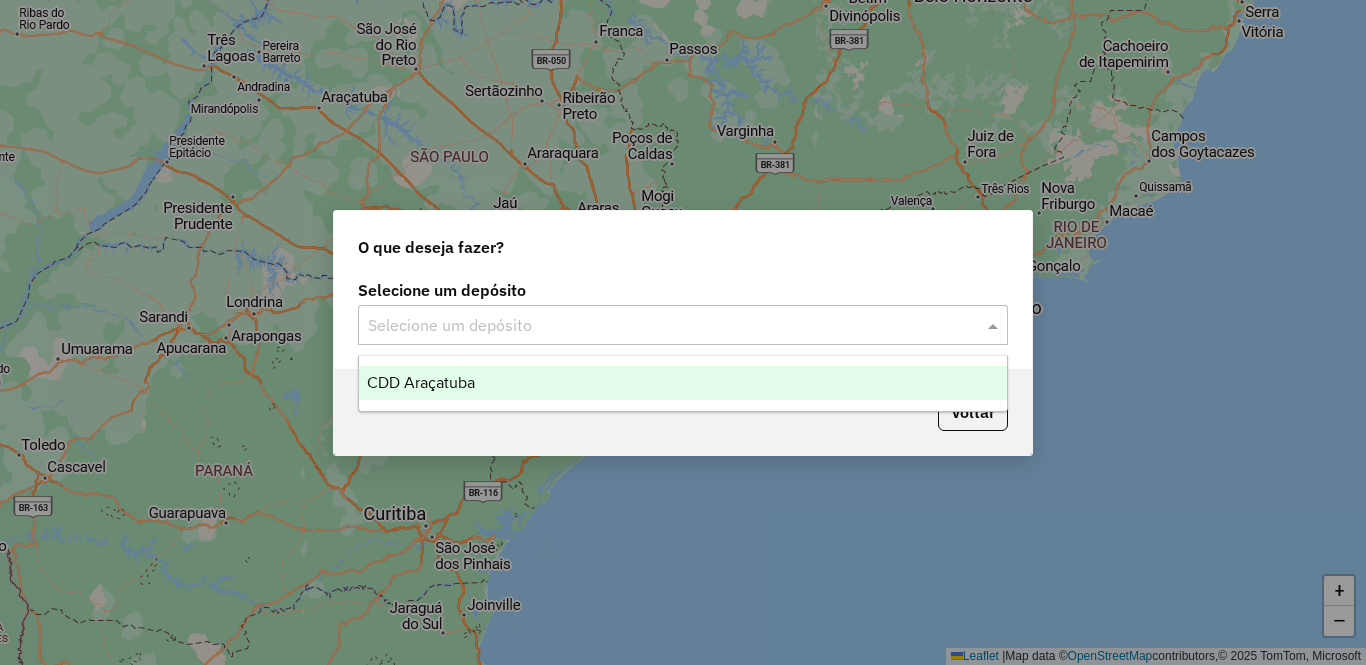 click on "CDD Araçatuba" at bounding box center [683, 383] 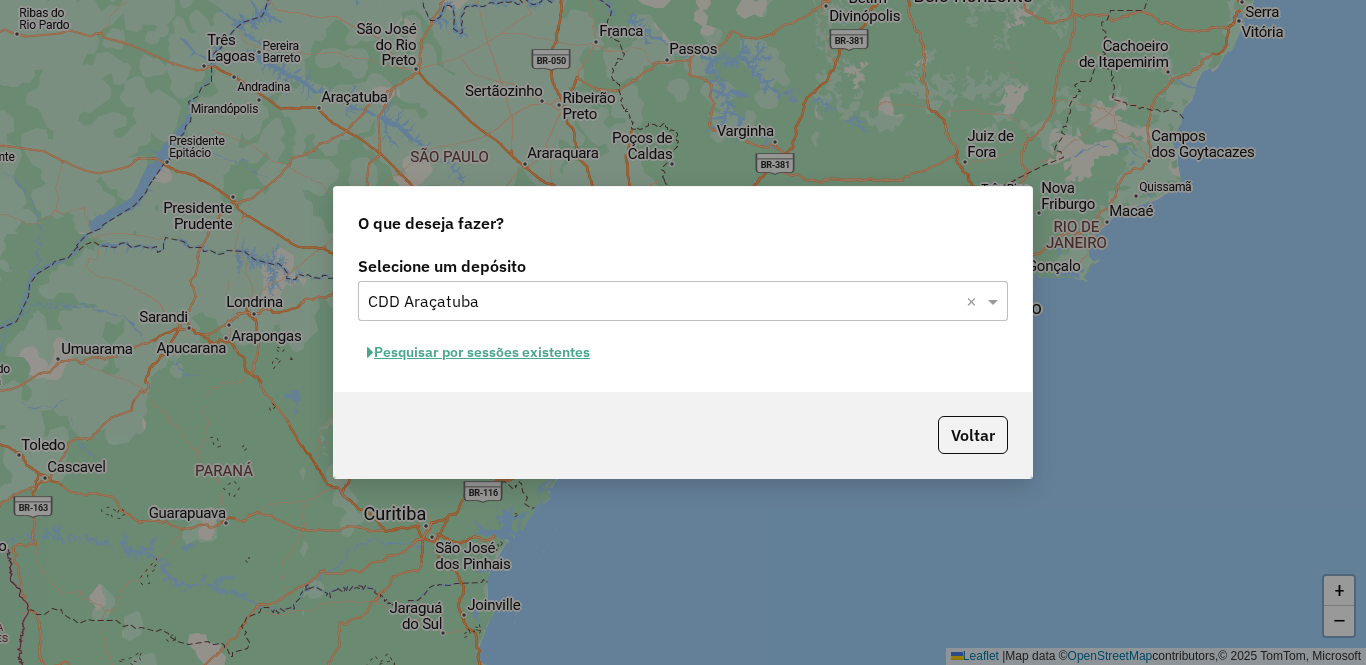 click on "Pesquisar por sessões existentes" 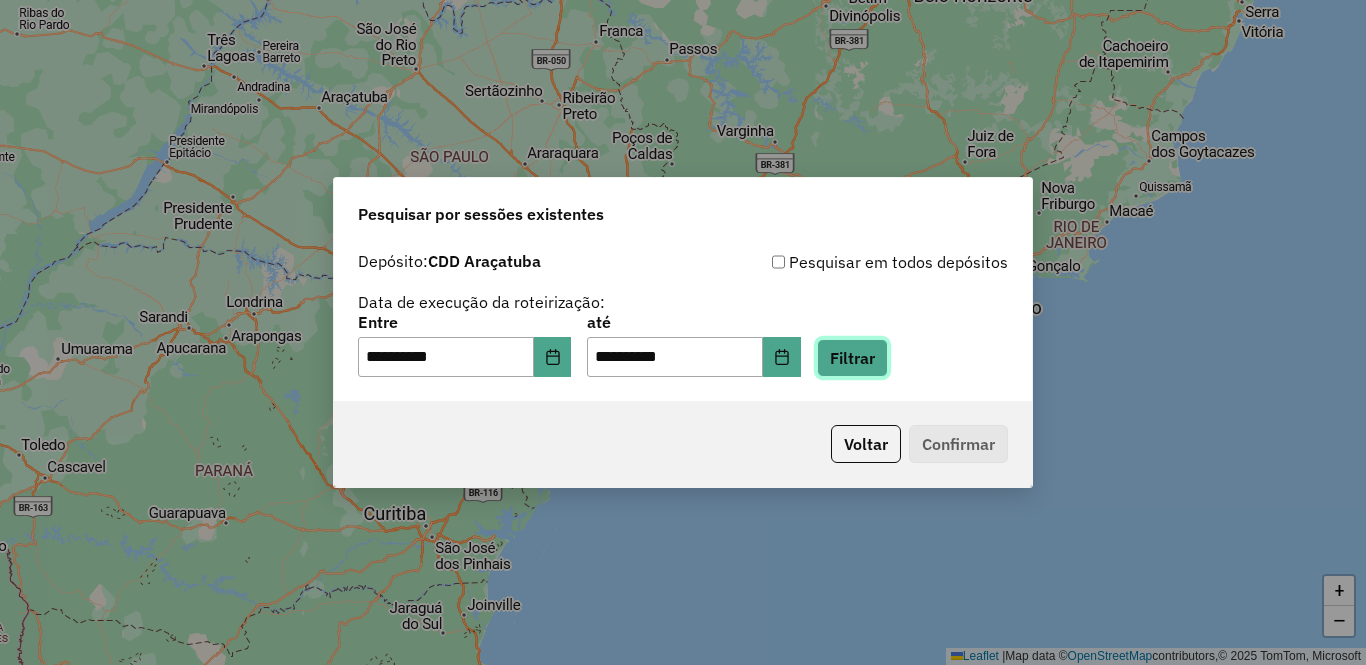click on "Filtrar" 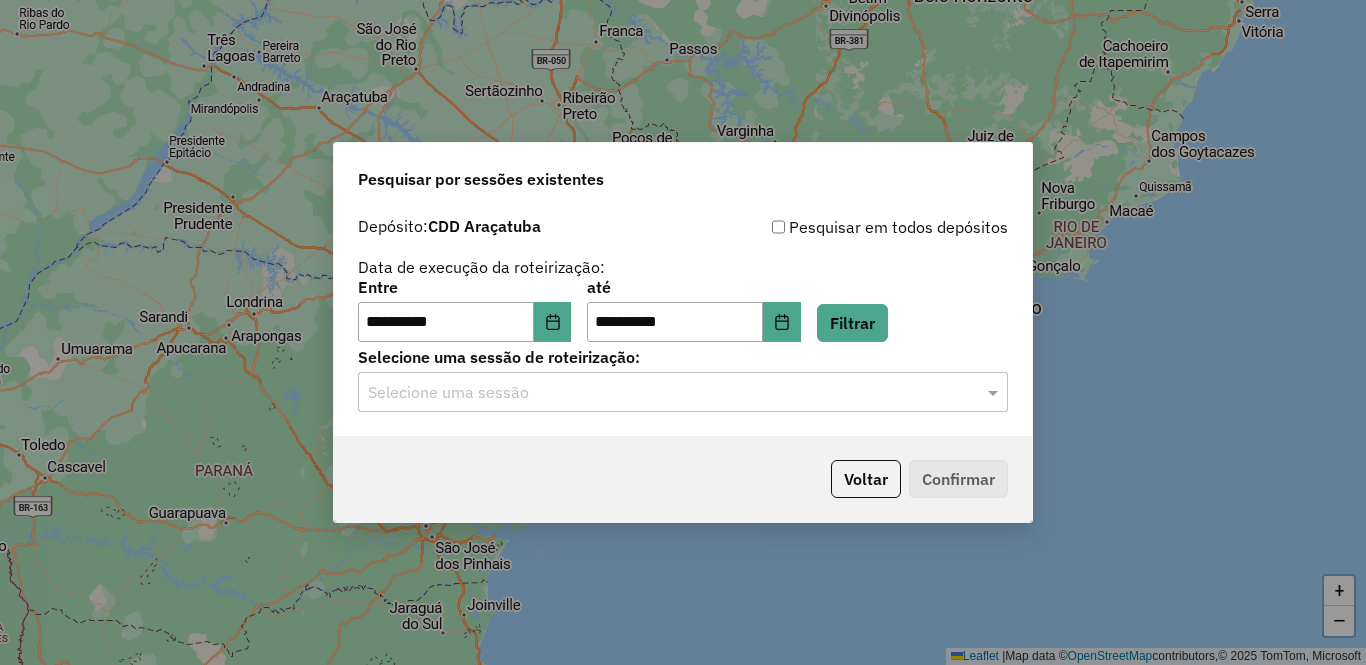 click 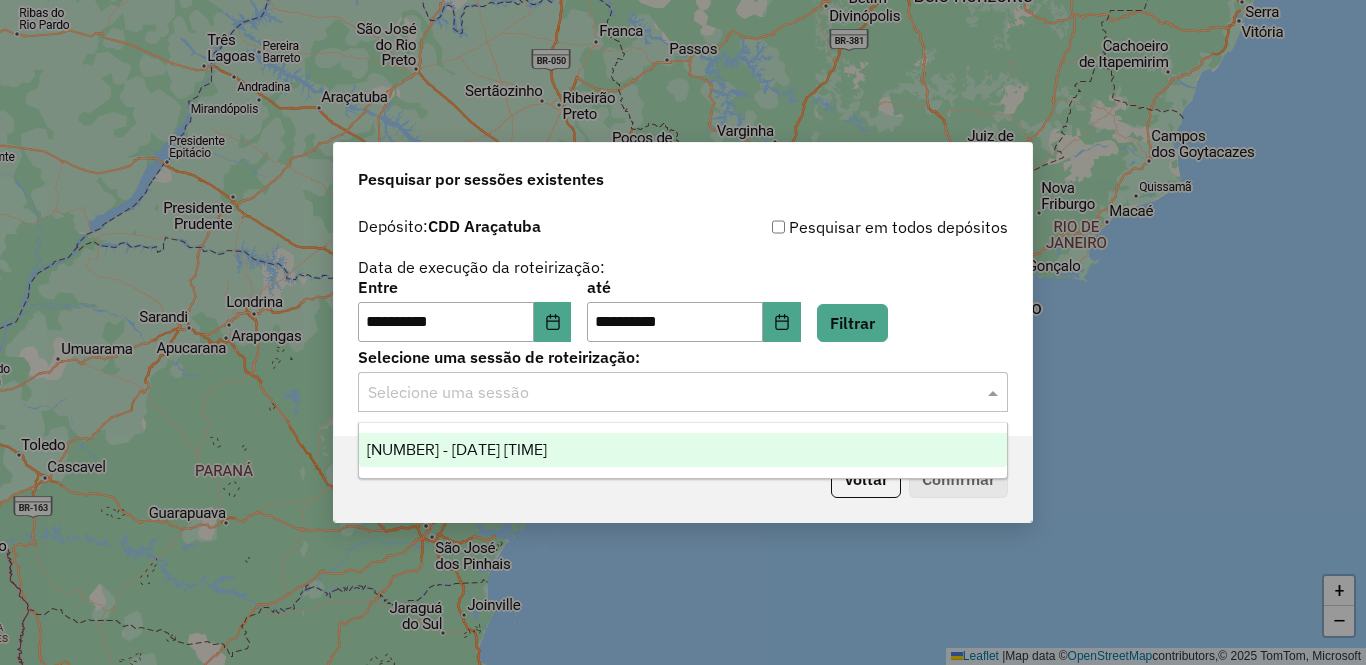 click on "[NUMBER] - [DATE] [TIME]" at bounding box center (683, 450) 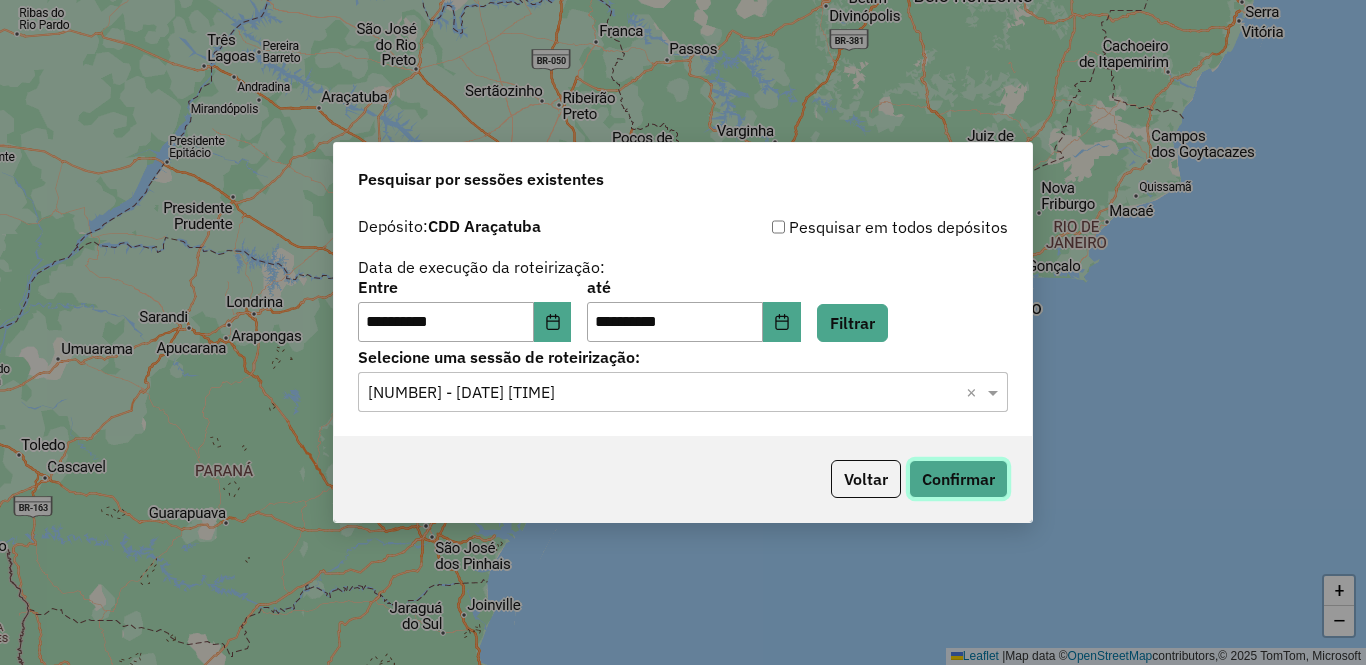 click on "Confirmar" 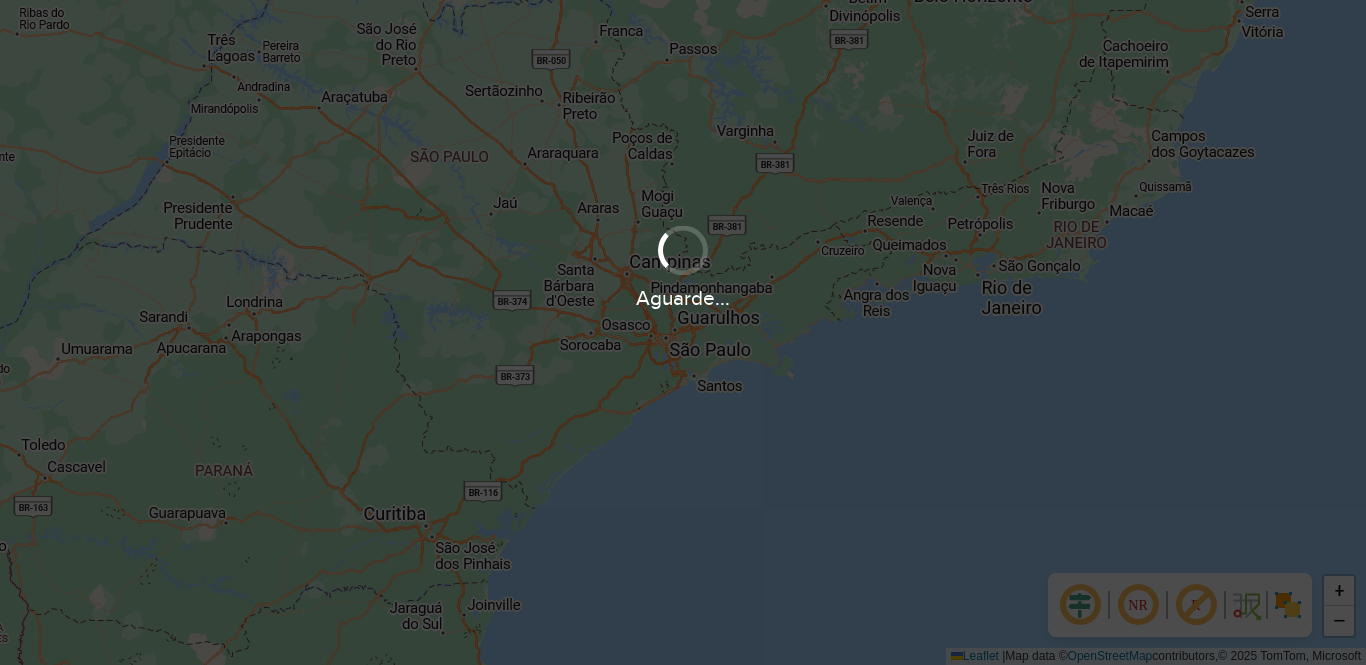 scroll, scrollTop: 0, scrollLeft: 0, axis: both 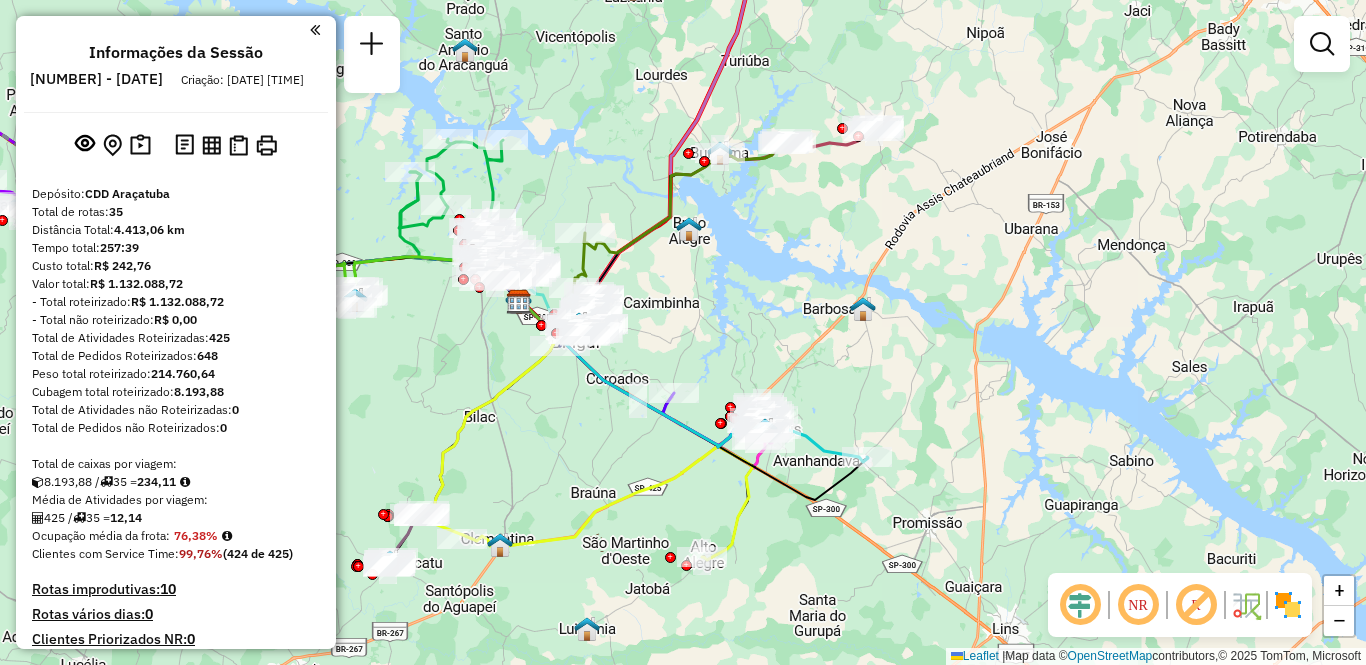 drag, startPoint x: 1096, startPoint y: 404, endPoint x: 904, endPoint y: 391, distance: 192.4396 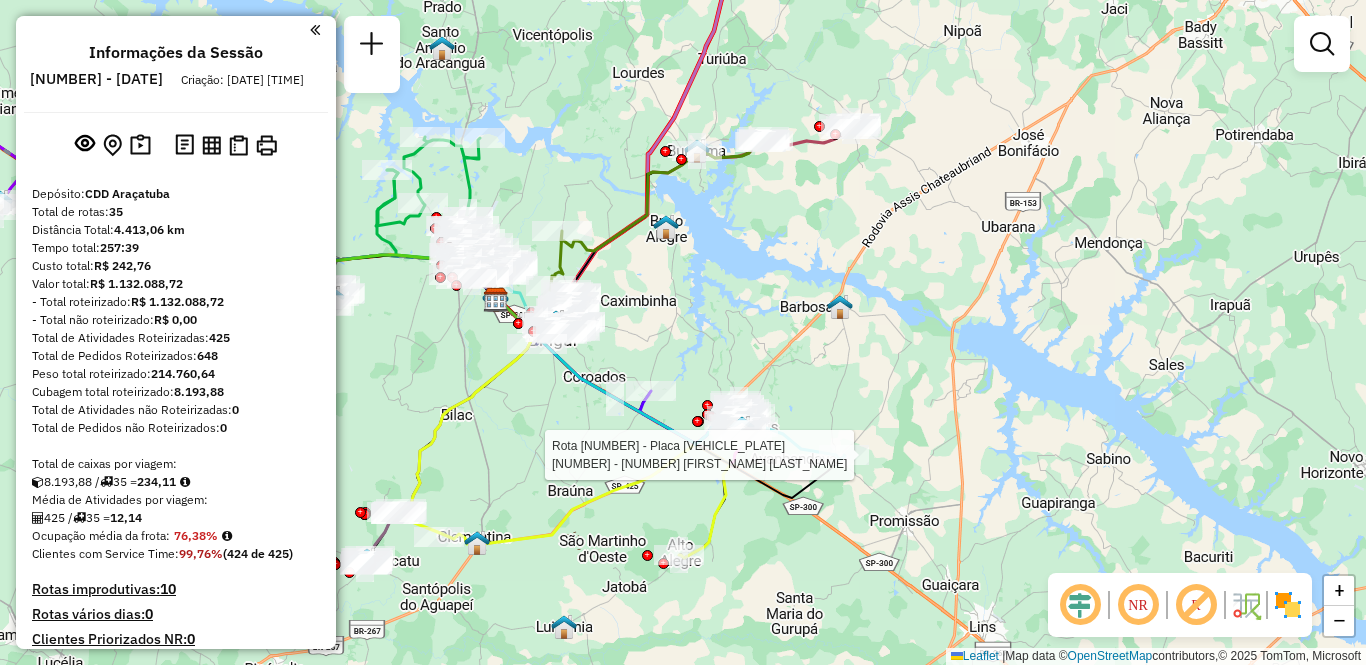 select on "**********" 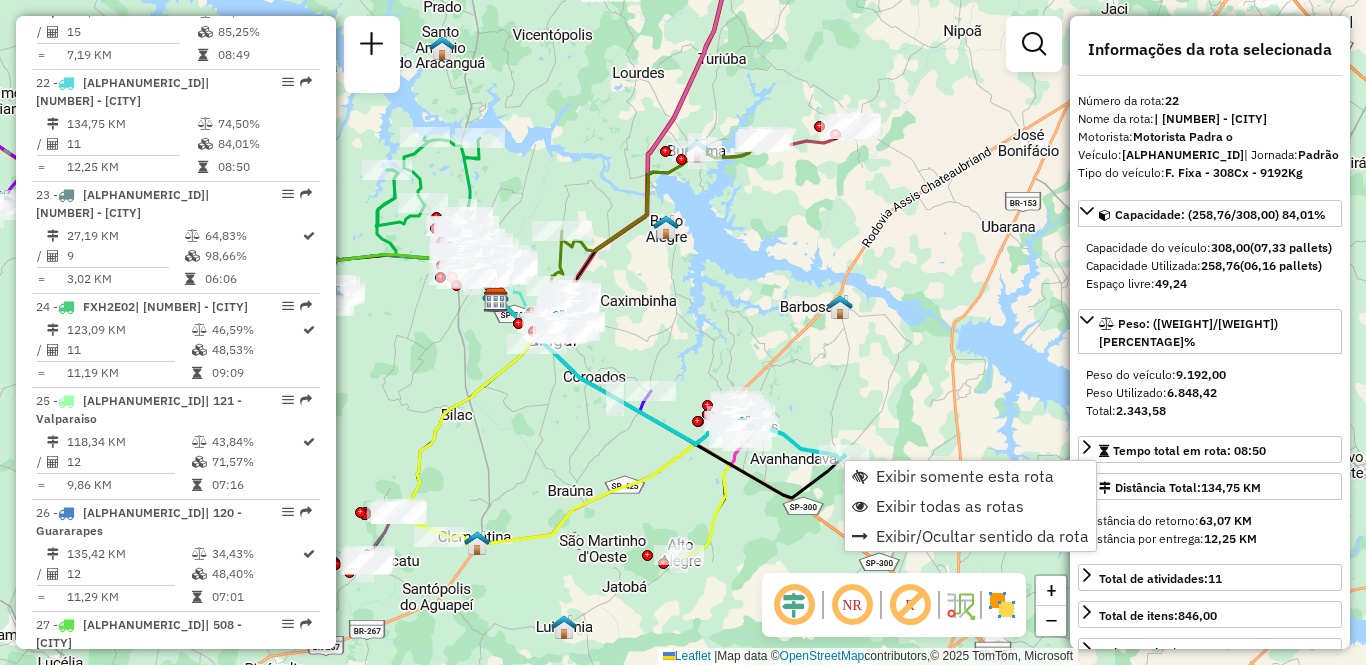scroll, scrollTop: 3021, scrollLeft: 0, axis: vertical 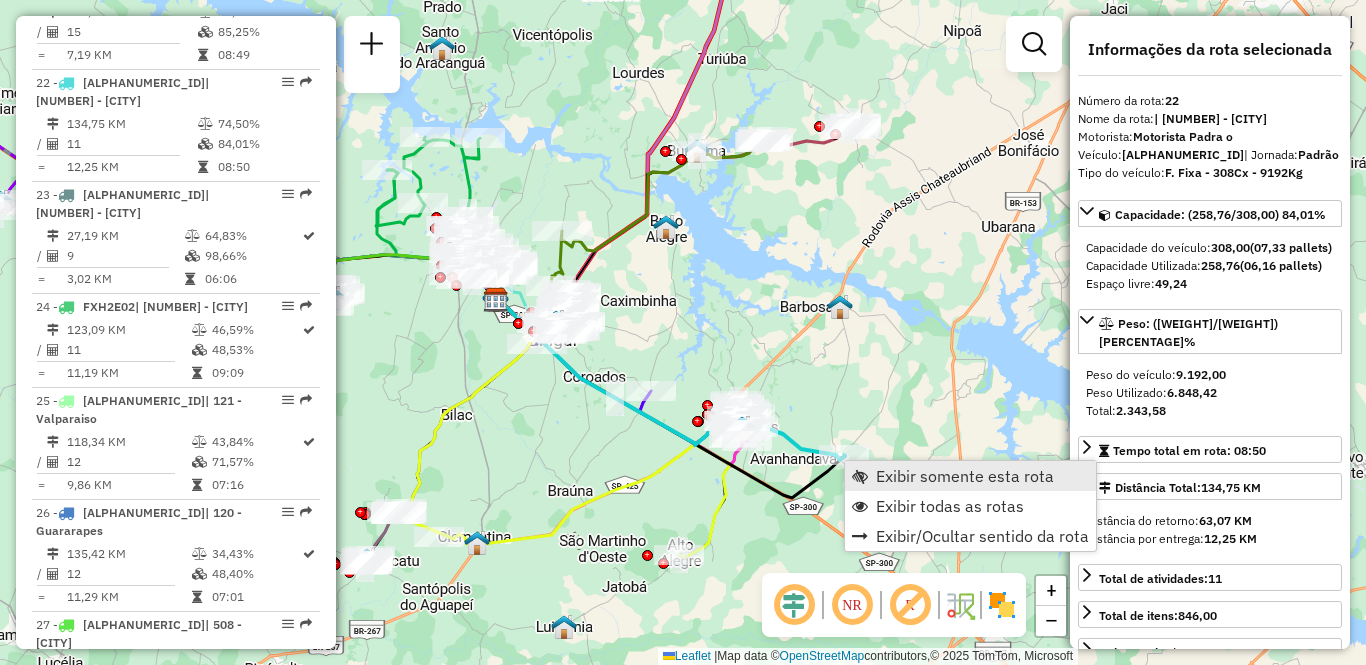 click on "Exibir somente esta rota" at bounding box center [965, 476] 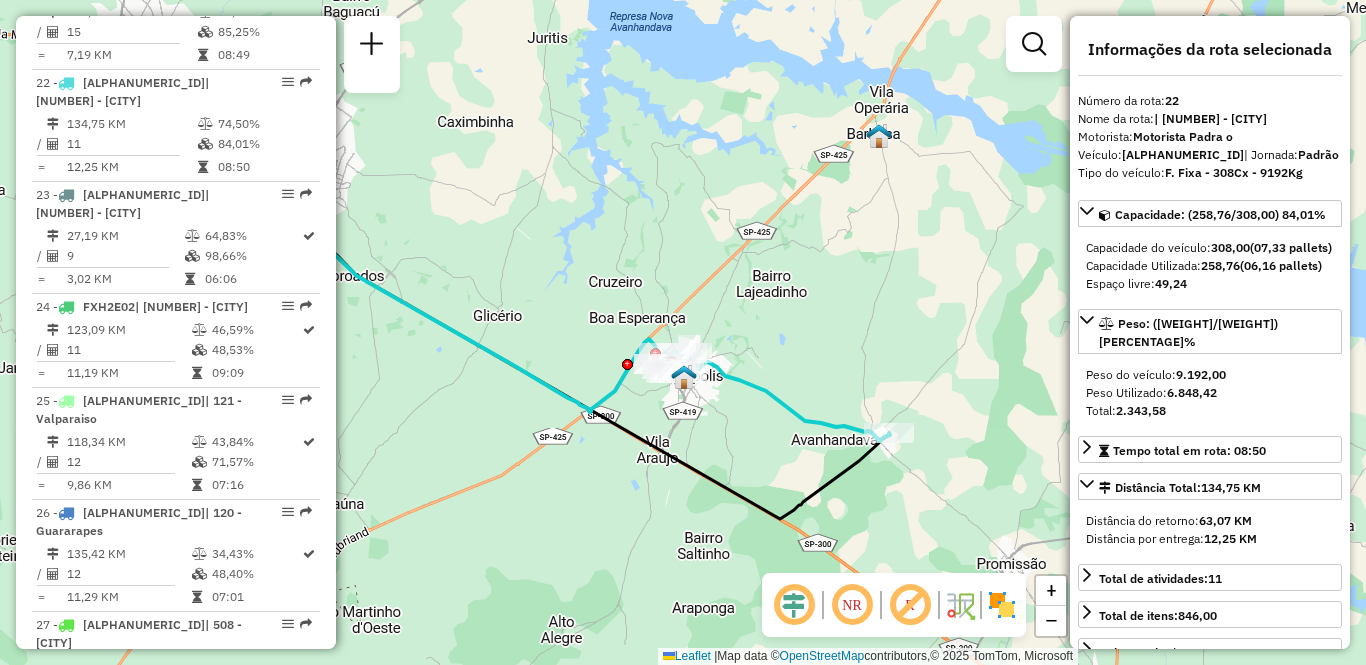 drag, startPoint x: 874, startPoint y: 474, endPoint x: 729, endPoint y: 456, distance: 146.11298 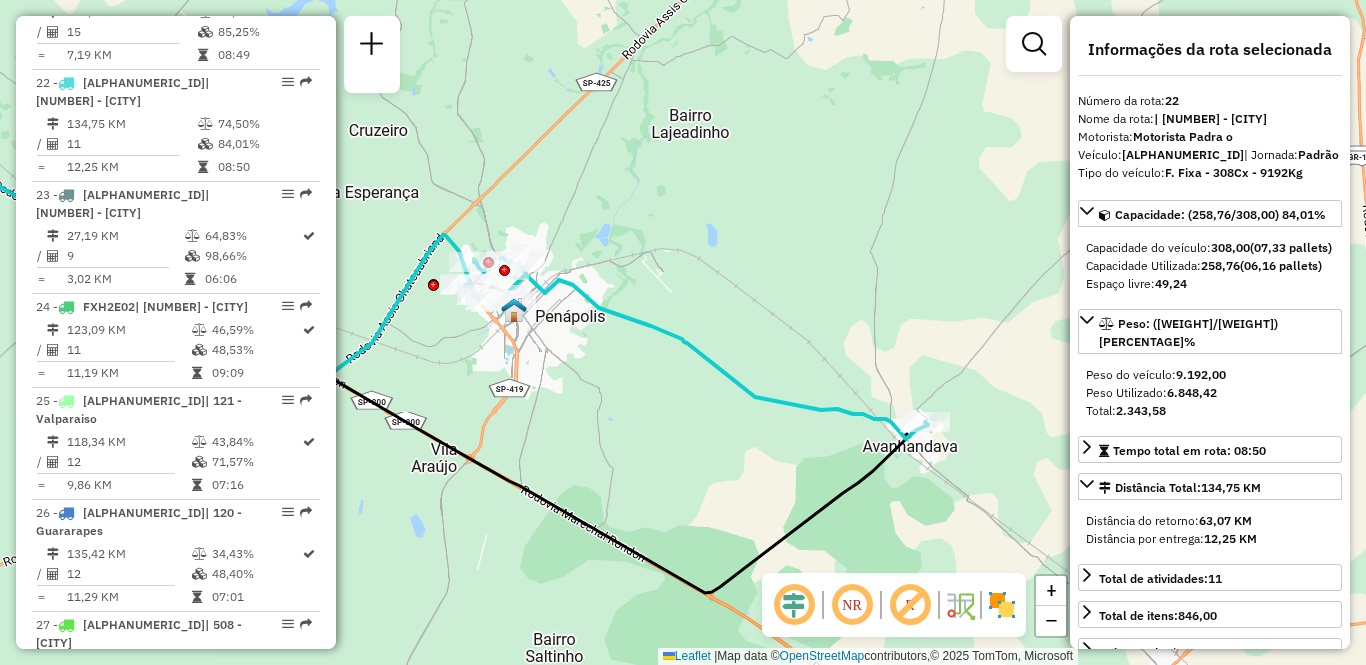 drag, startPoint x: 804, startPoint y: 465, endPoint x: 684, endPoint y: 421, distance: 127.81236 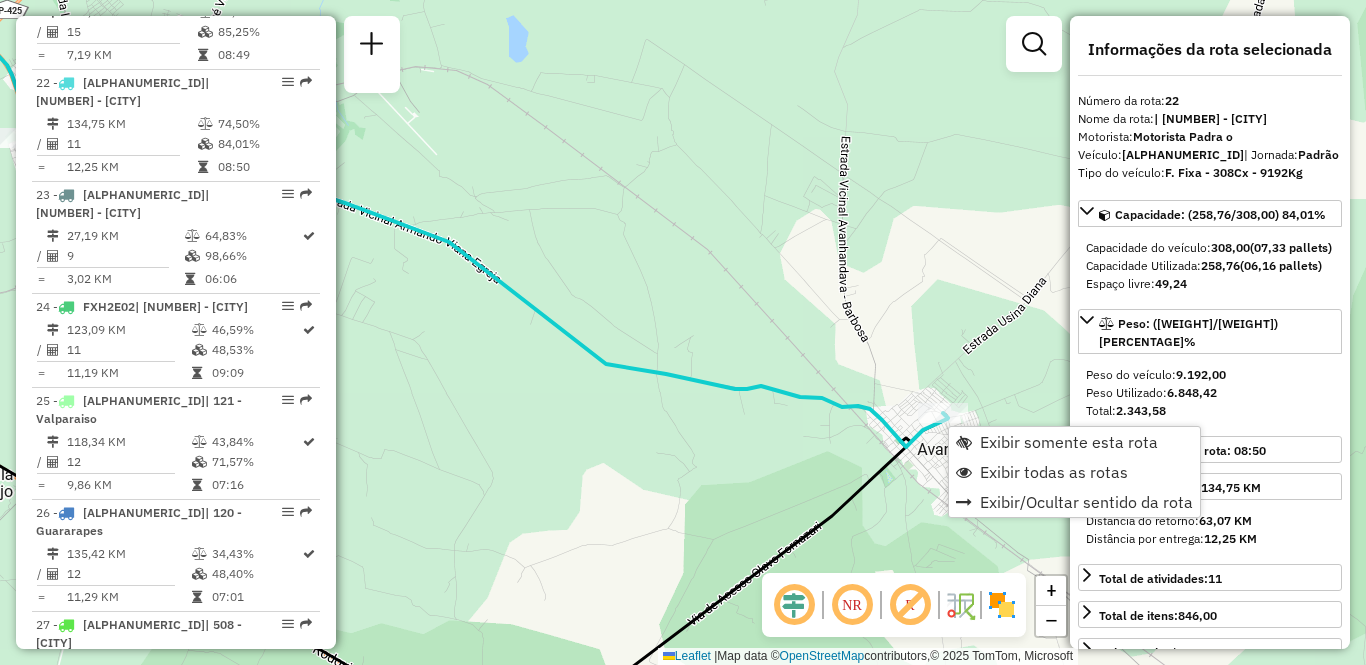 click on "Janela de atendimento Grade de atendimento Capacidade Transportadoras Veículos Cliente Pedidos  Rotas Selecione os dias de semana para filtrar as janelas de atendimento  Seg   Ter   Qua   Qui   Sex   Sáb   Dom  Informe o período da janela de atendimento: De: Até:  Filtrar exatamente a janela do cliente  Considerar janela de atendimento padrão  Selecione os dias de semana para filtrar as grades de atendimento  Seg   Ter   Qua   Qui   Sex   Sáb   Dom   Considerar clientes sem dia de atendimento cadastrado  Clientes fora do dia de atendimento selecionado Filtrar as atividades entre os valores definidos abaixo:  Peso mínimo:   Peso máximo:   Cubagem mínima:   Cubagem máxima:   De:   Até:  Filtrar as atividades entre o tempo de atendimento definido abaixo:  De:   Até:   Considerar capacidade total dos clientes não roteirizados Transportadora: Selecione um ou mais itens Tipo de veículo: Selecione um ou mais itens Veículo: Selecione um ou mais itens Motorista: Selecione um ou mais itens Nome: Rótulo:" 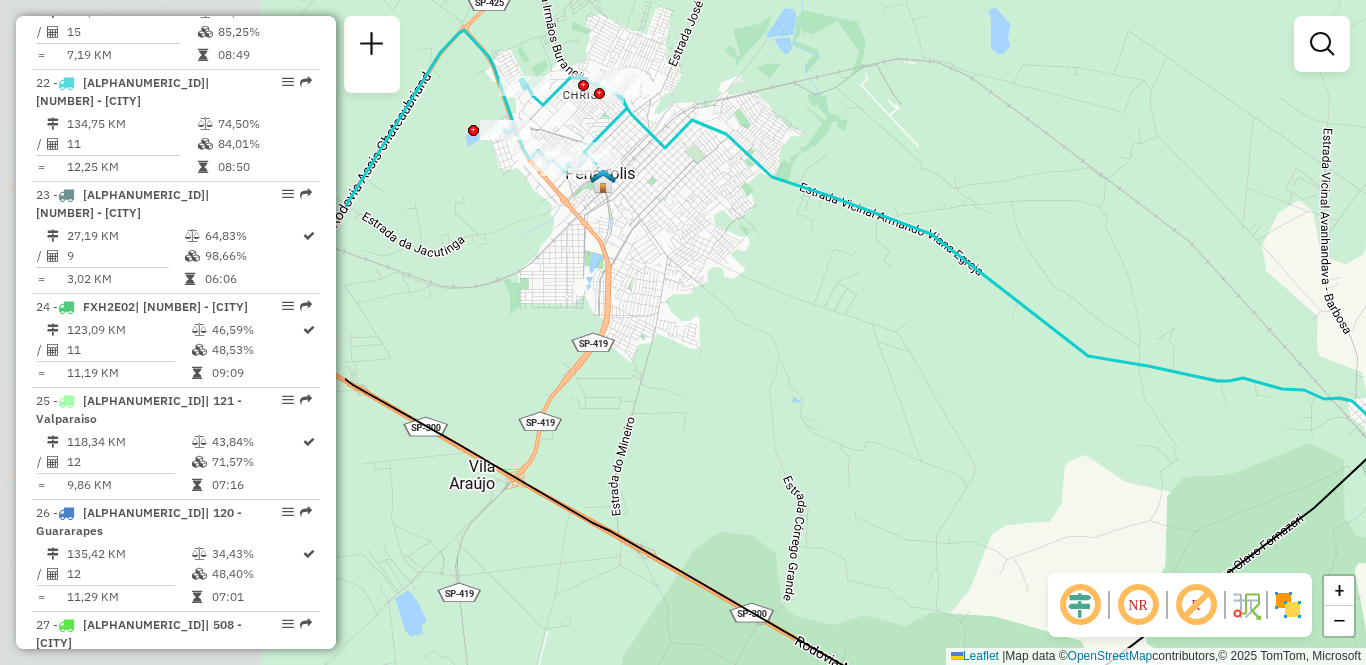 drag, startPoint x: 550, startPoint y: 467, endPoint x: 1041, endPoint y: 450, distance: 491.29422 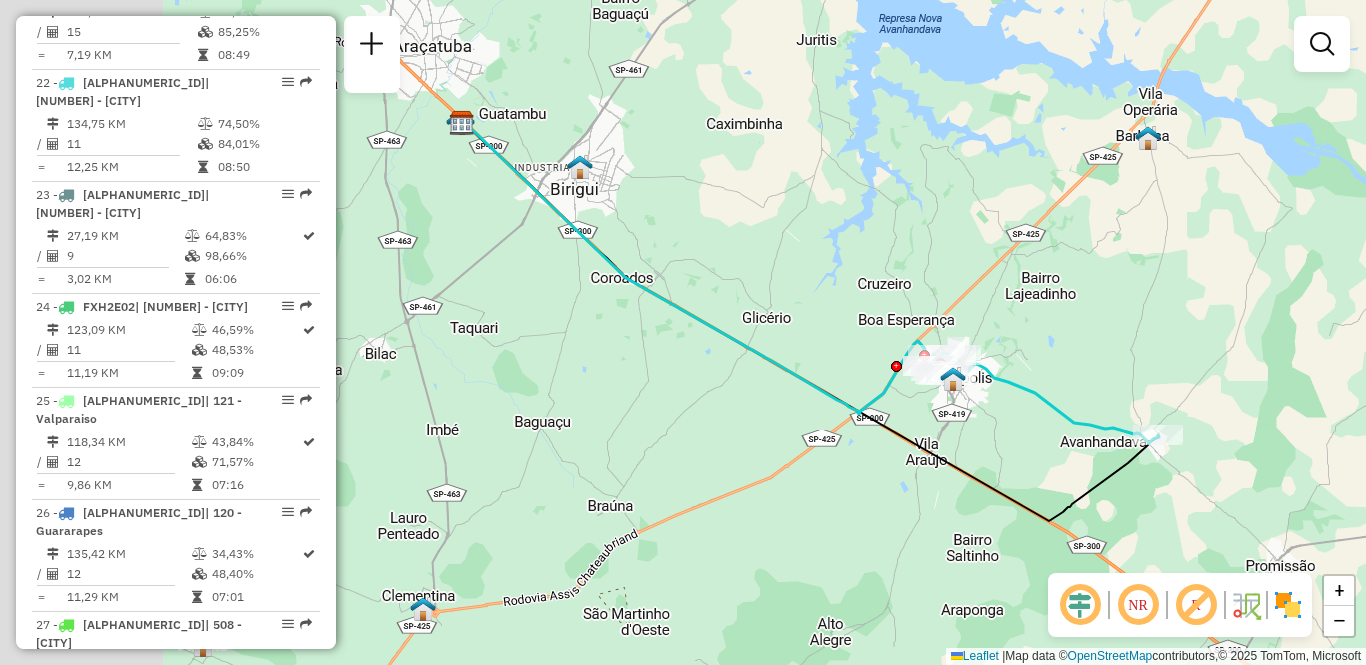 drag, startPoint x: 545, startPoint y: 463, endPoint x: 797, endPoint y: 459, distance: 252.03174 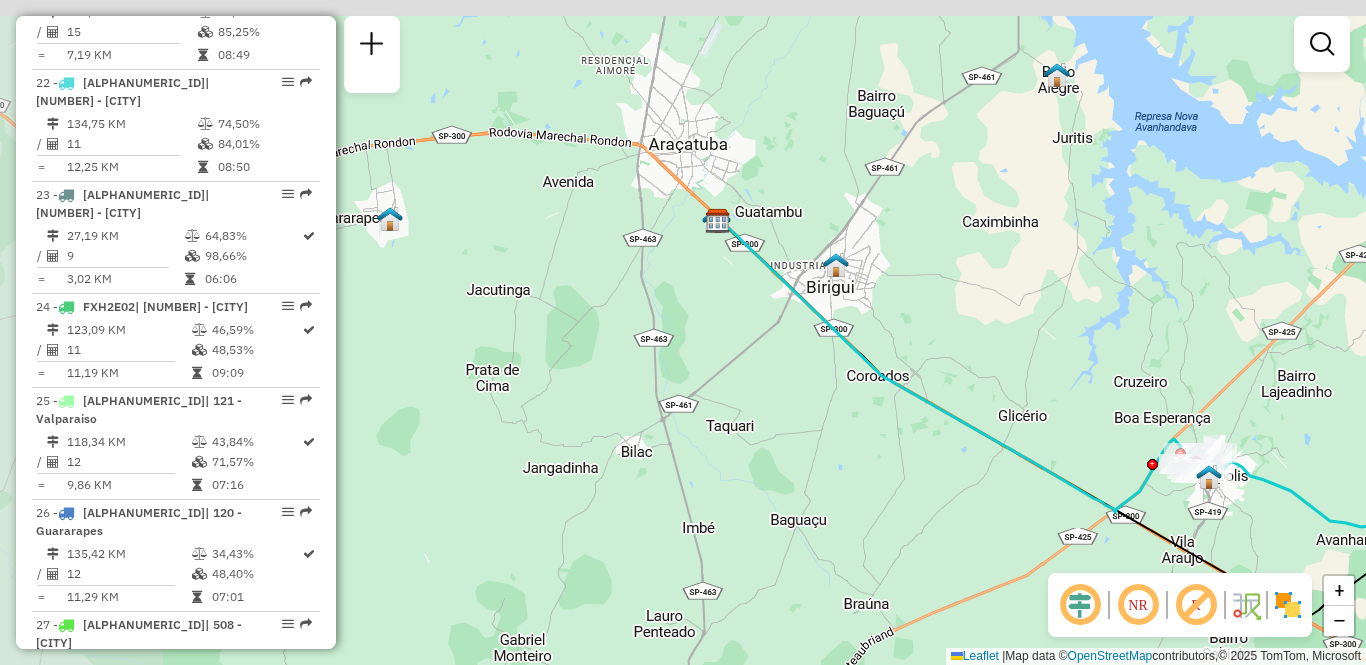drag, startPoint x: 571, startPoint y: 422, endPoint x: 820, endPoint y: 535, distance: 273.44104 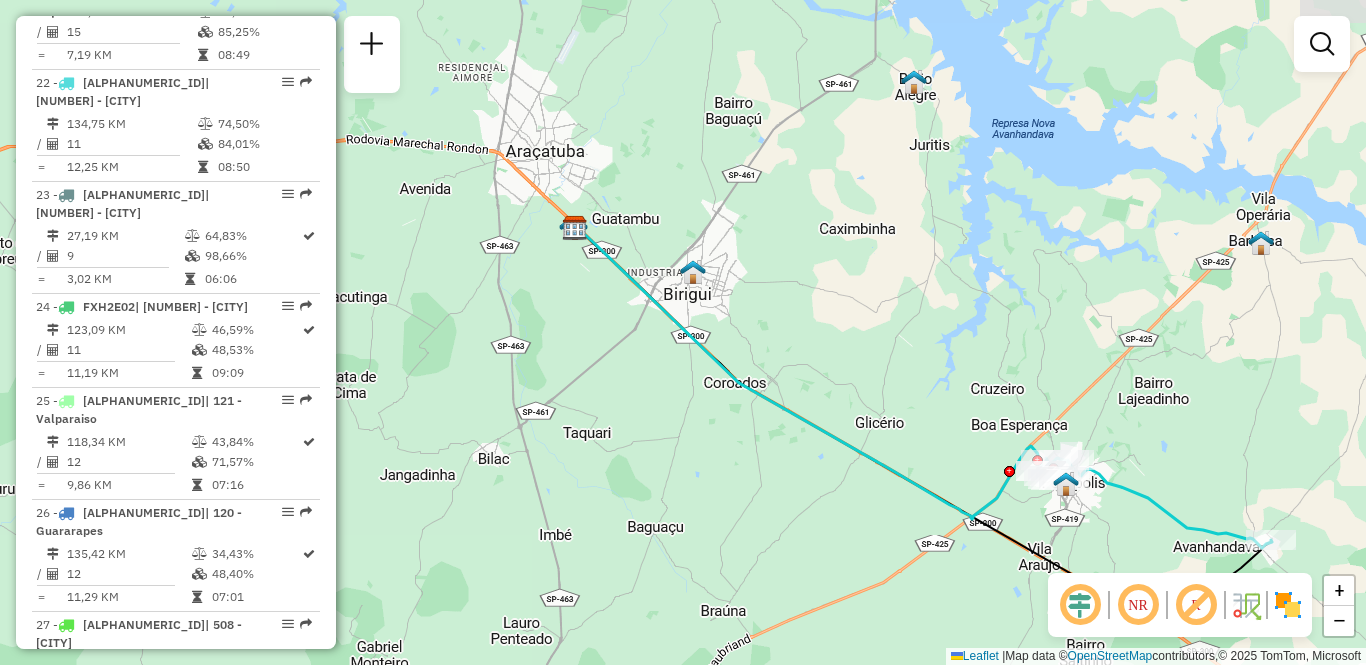 drag, startPoint x: 685, startPoint y: 474, endPoint x: 539, endPoint y: 468, distance: 146.12323 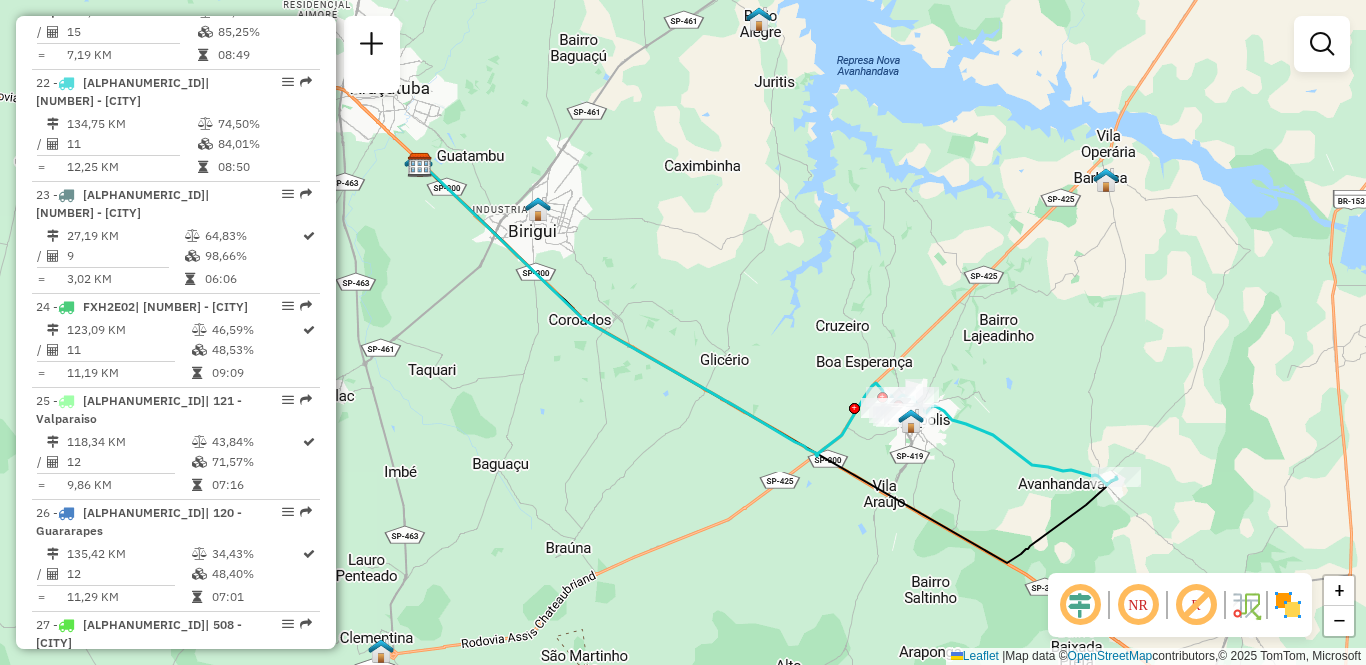 drag, startPoint x: 877, startPoint y: 481, endPoint x: 699, endPoint y: 407, distance: 192.76929 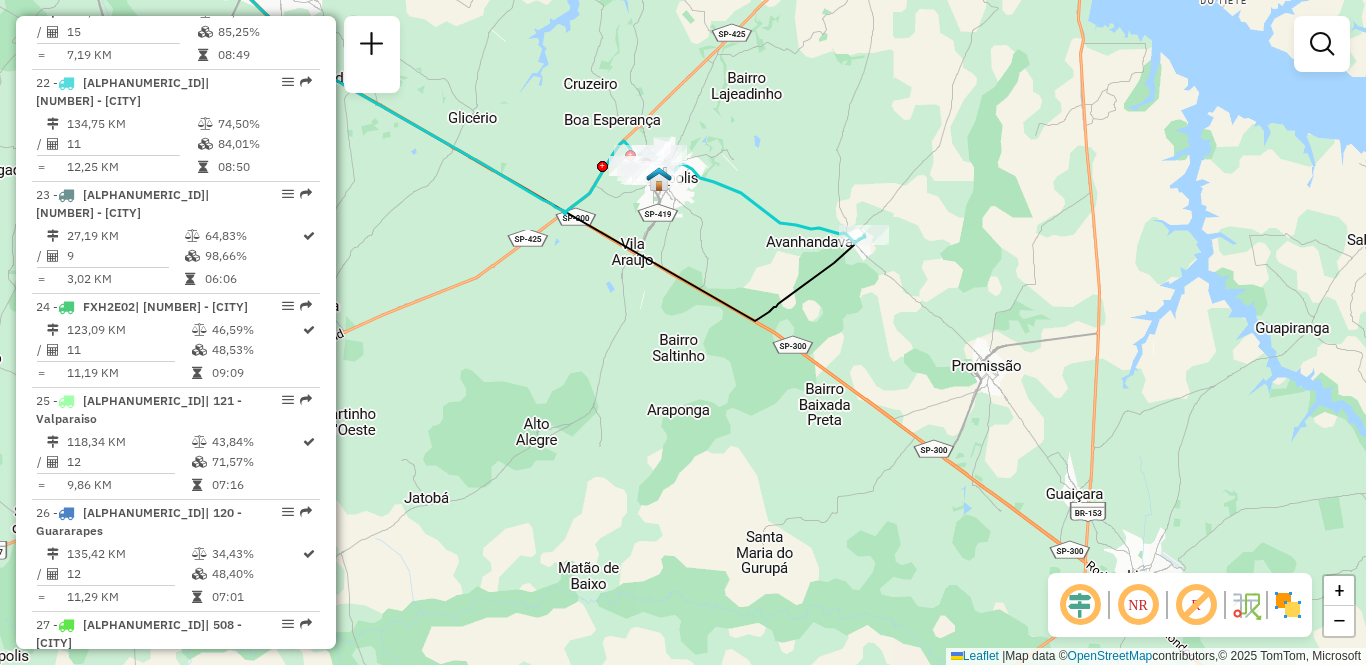 drag, startPoint x: 834, startPoint y: 505, endPoint x: 607, endPoint y: 274, distance: 323.86725 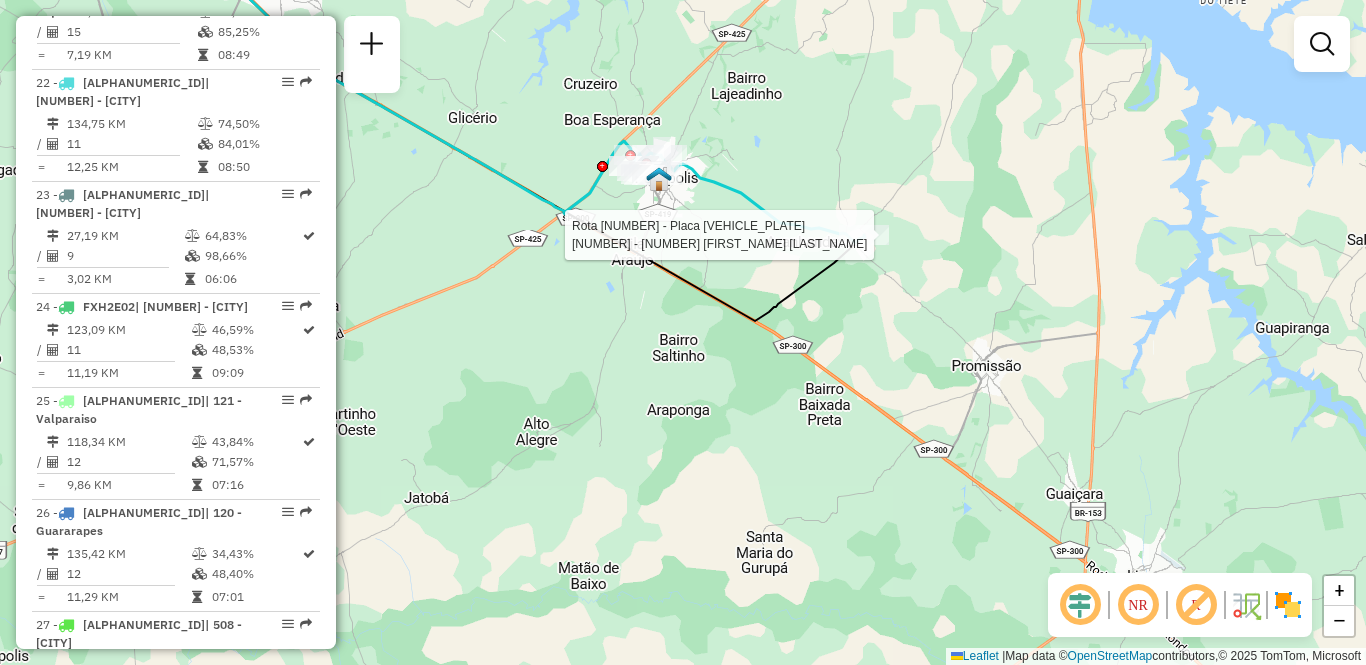 select on "**********" 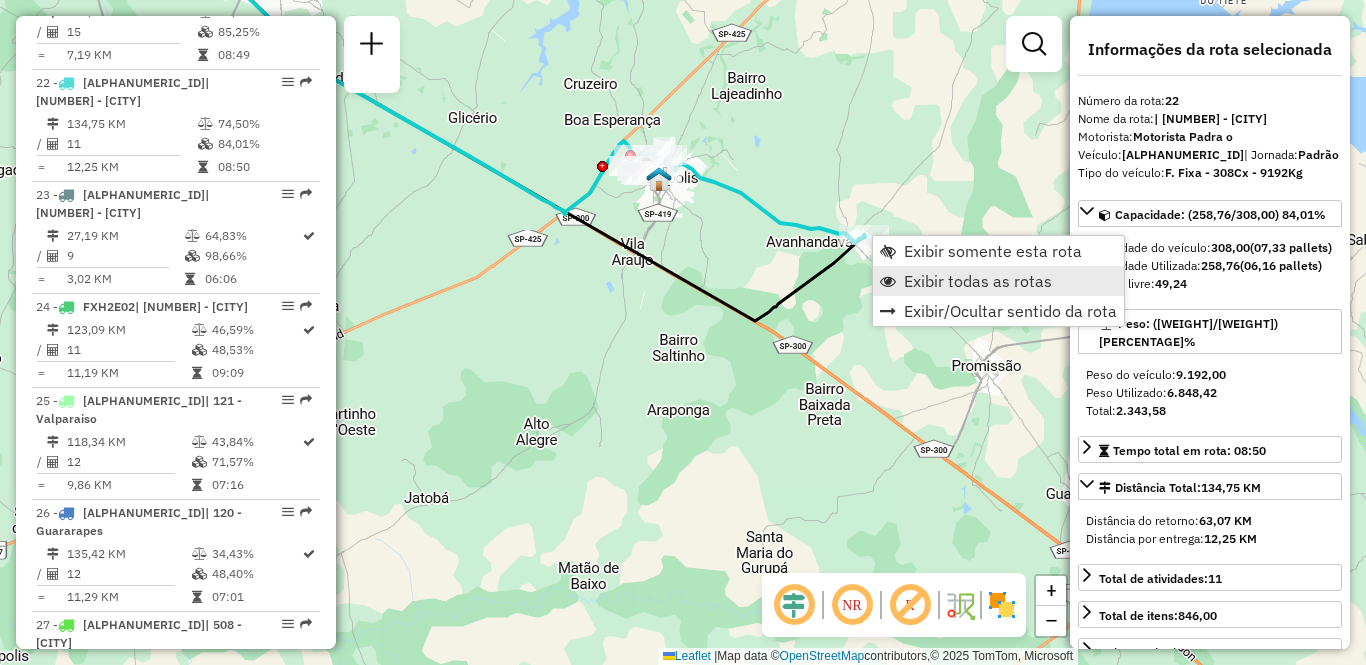 click on "Exibir todas as rotas" at bounding box center (998, 281) 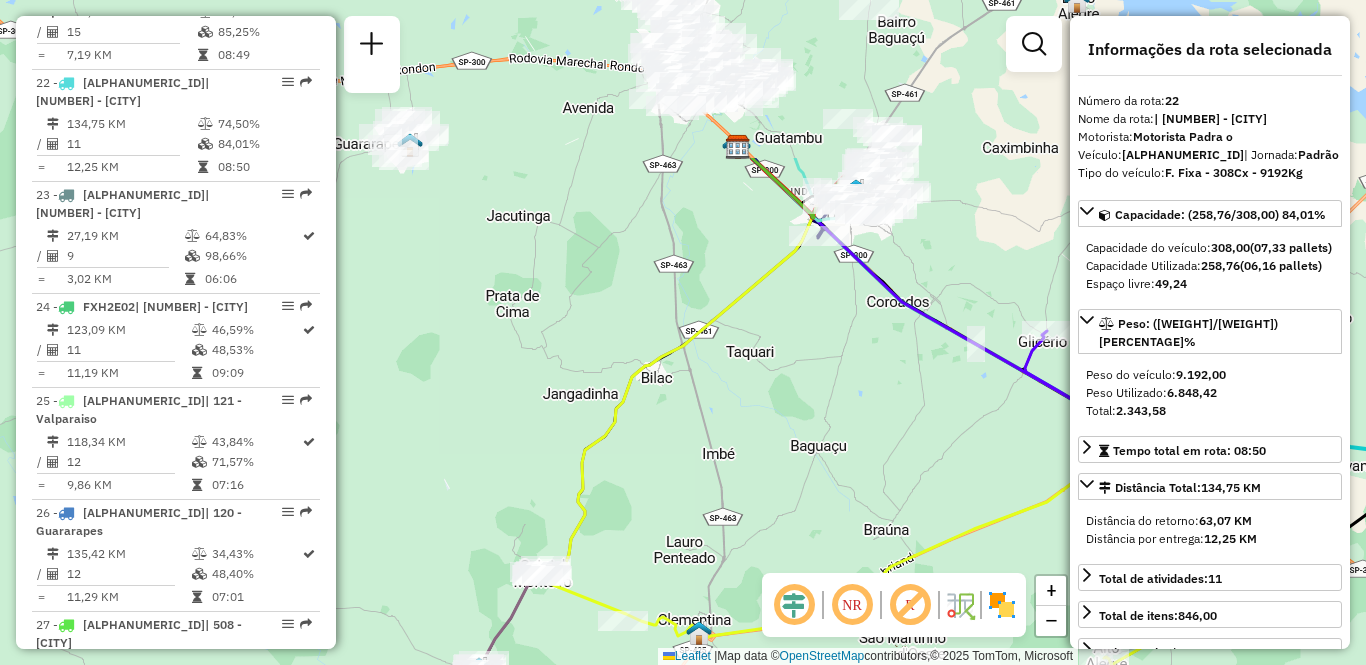 drag, startPoint x: 526, startPoint y: 316, endPoint x: 1074, endPoint y: 541, distance: 592.3926 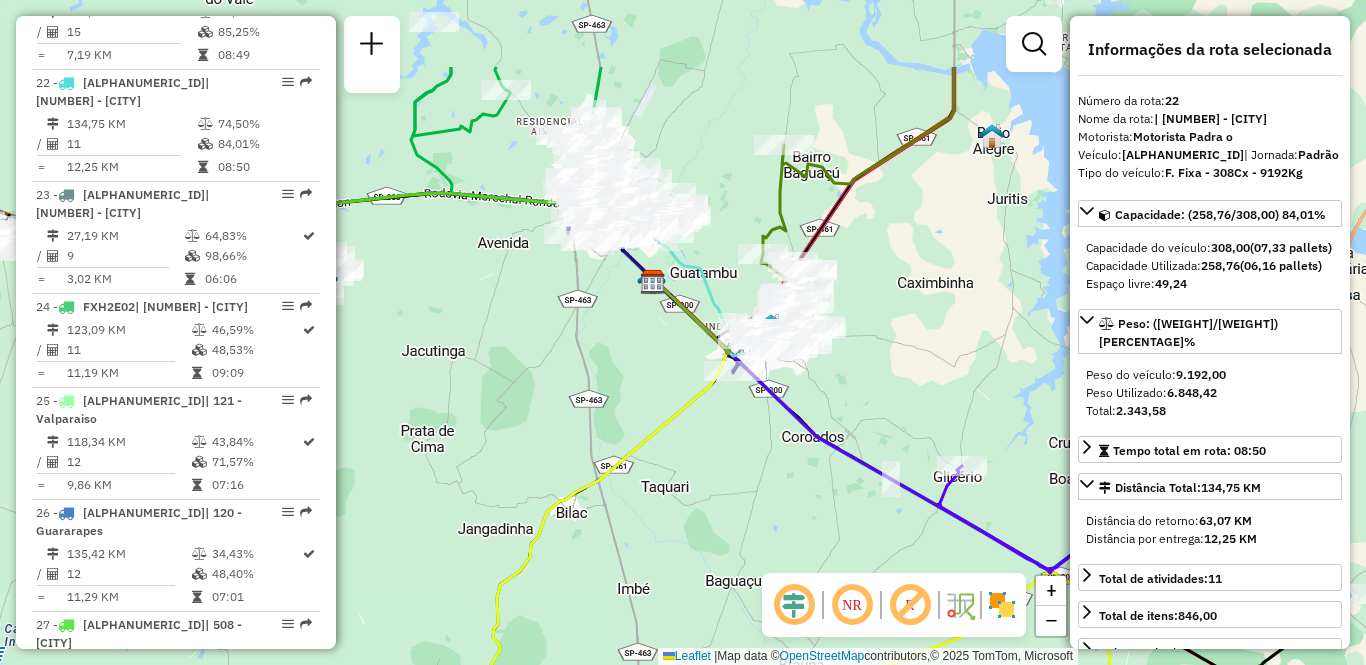 drag, startPoint x: 889, startPoint y: 353, endPoint x: 804, endPoint y: 486, distance: 157.84169 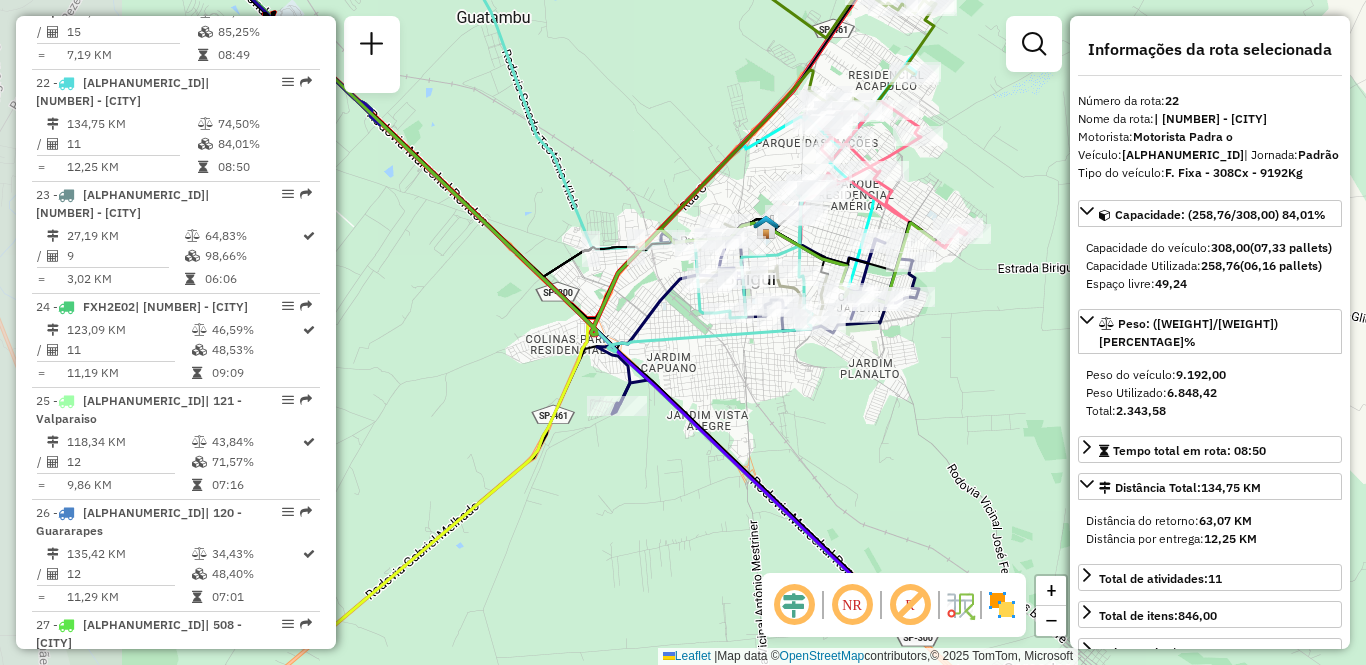 drag, startPoint x: 642, startPoint y: 520, endPoint x: 804, endPoint y: 424, distance: 188.30826 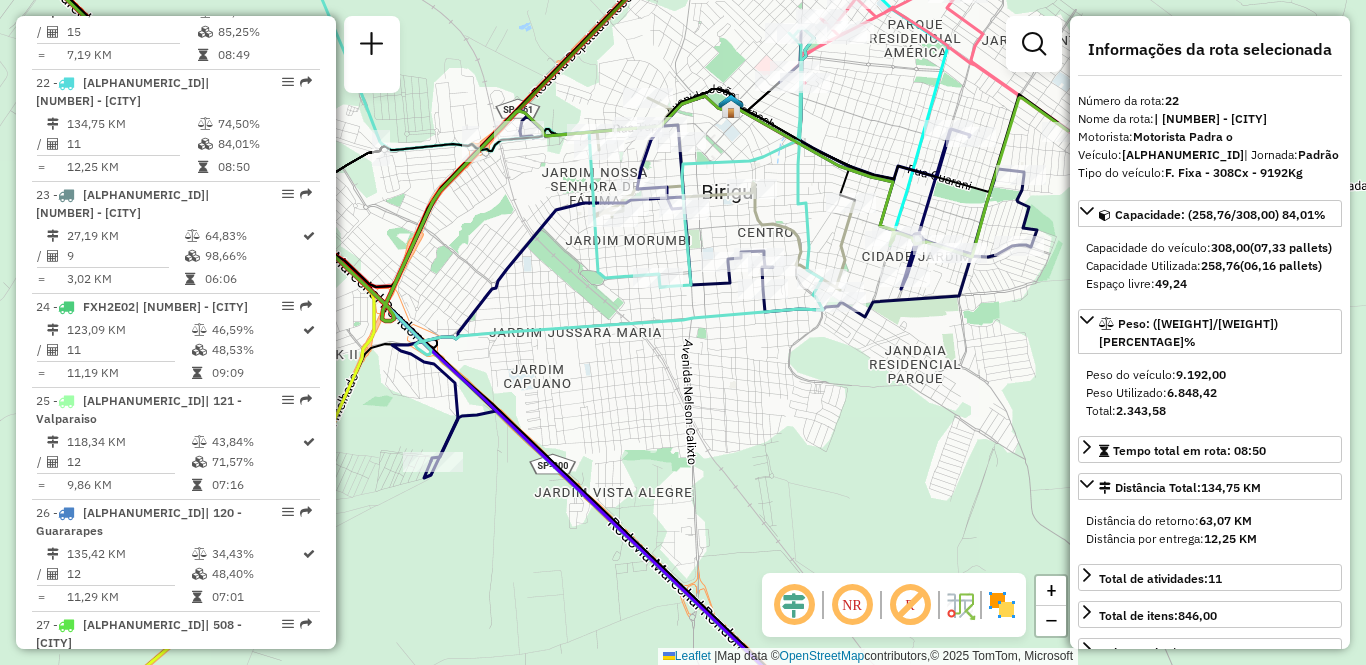 click 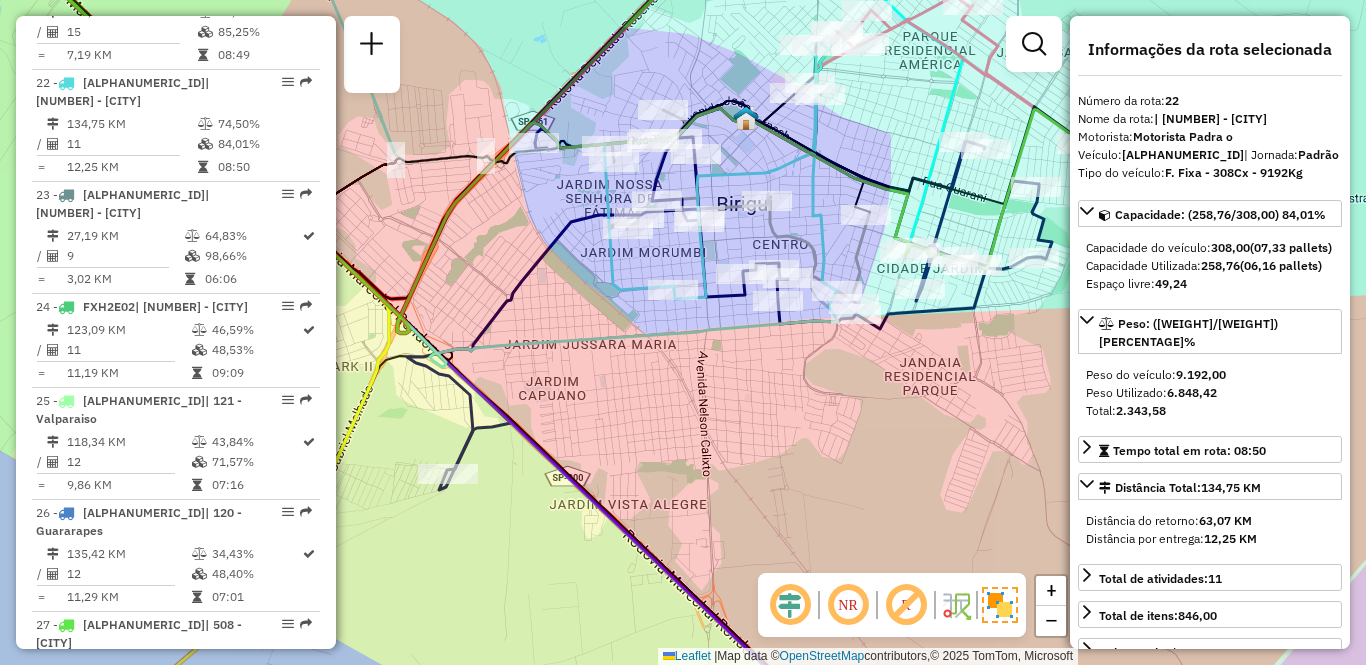 drag, startPoint x: 884, startPoint y: 436, endPoint x: 899, endPoint y: 448, distance: 19.209373 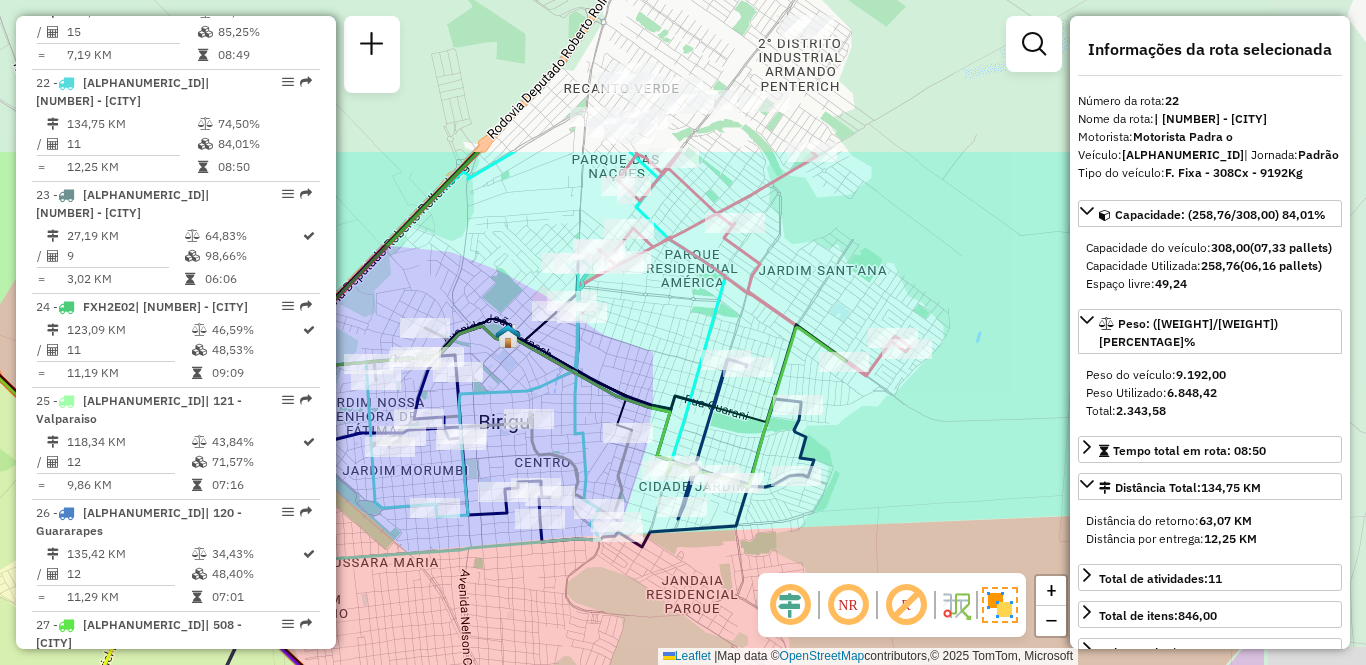 drag, startPoint x: 891, startPoint y: 403, endPoint x: 688, endPoint y: 568, distance: 261.59894 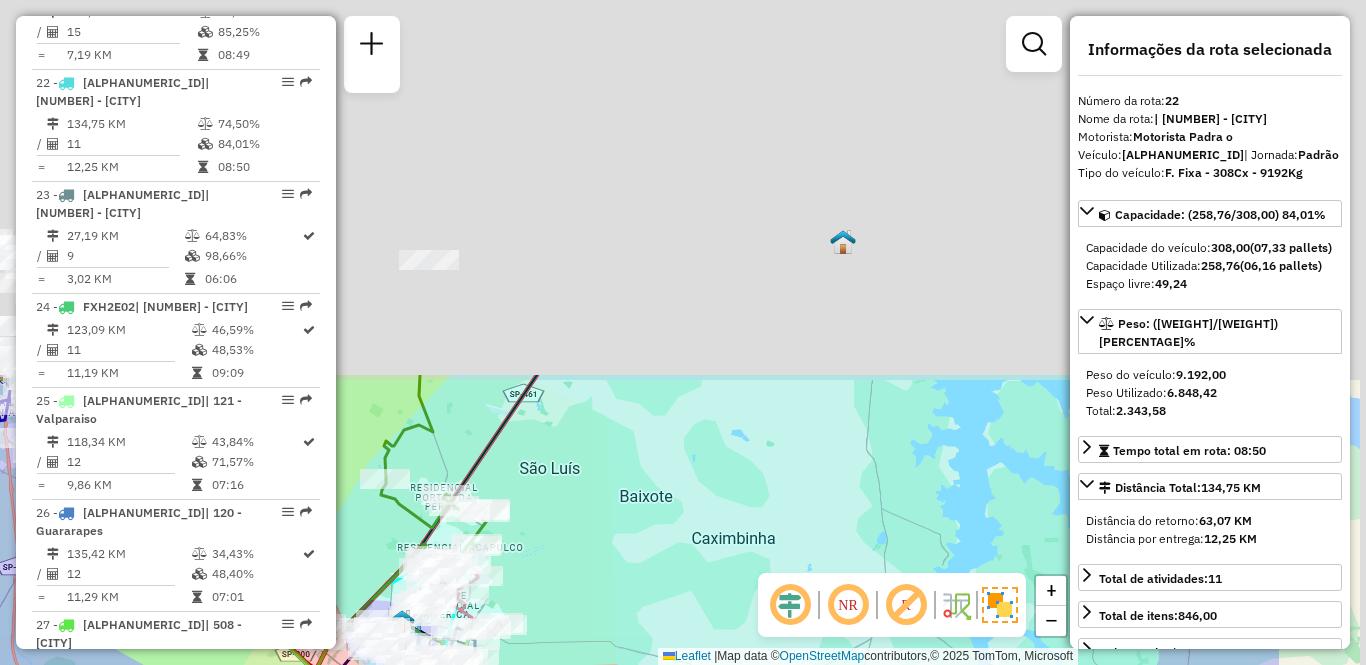 drag, startPoint x: 792, startPoint y: 121, endPoint x: 559, endPoint y: 591, distance: 524.5846 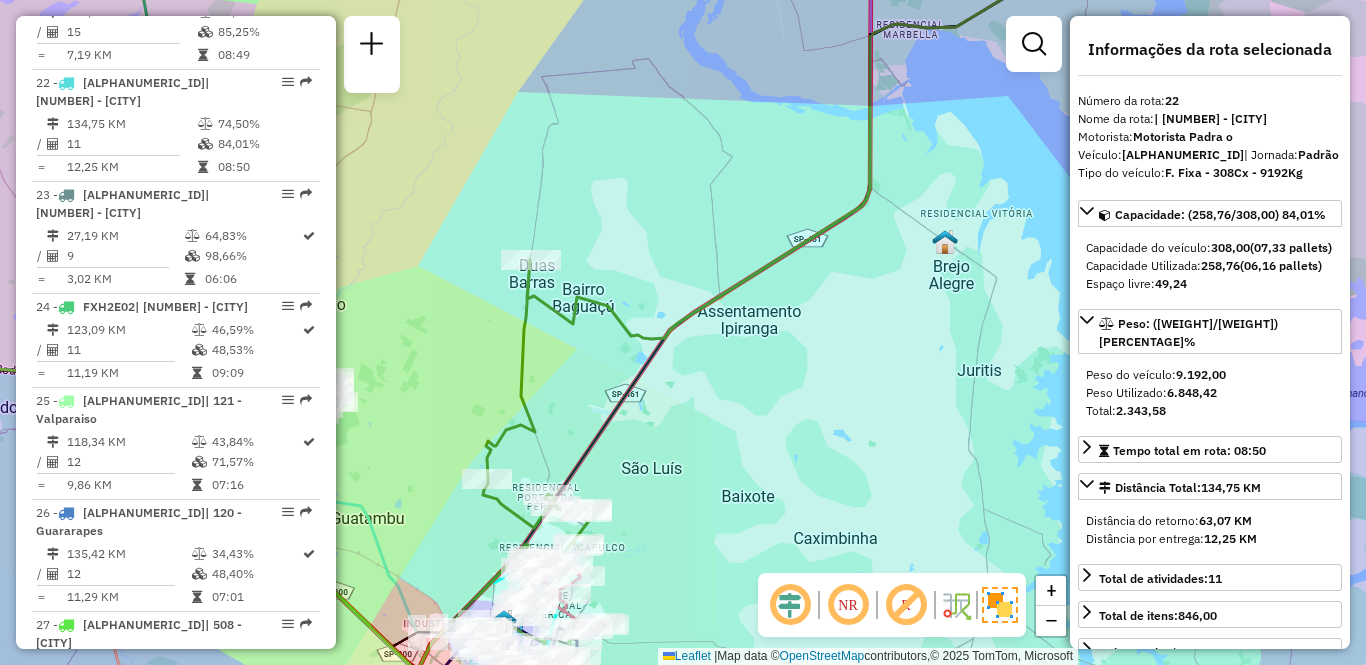 drag, startPoint x: 625, startPoint y: 473, endPoint x: 738, endPoint y: 435, distance: 119.218285 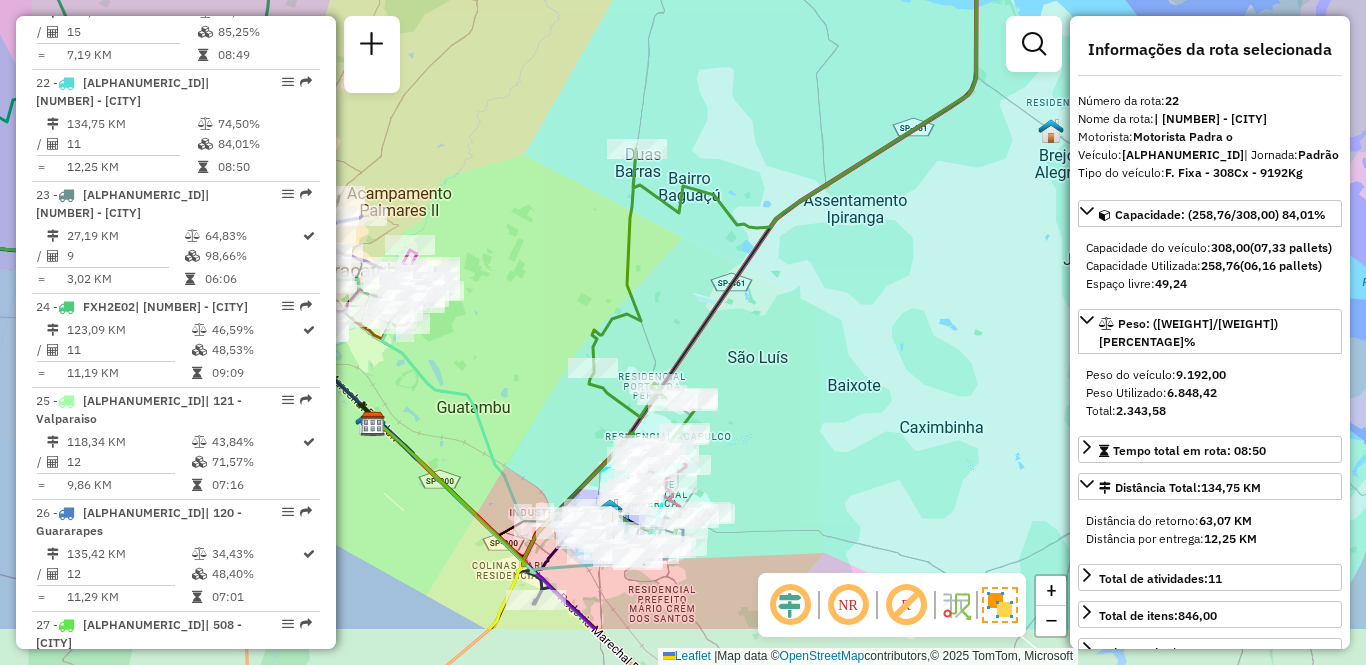 drag, startPoint x: 919, startPoint y: 296, endPoint x: 974, endPoint y: 247, distance: 73.661385 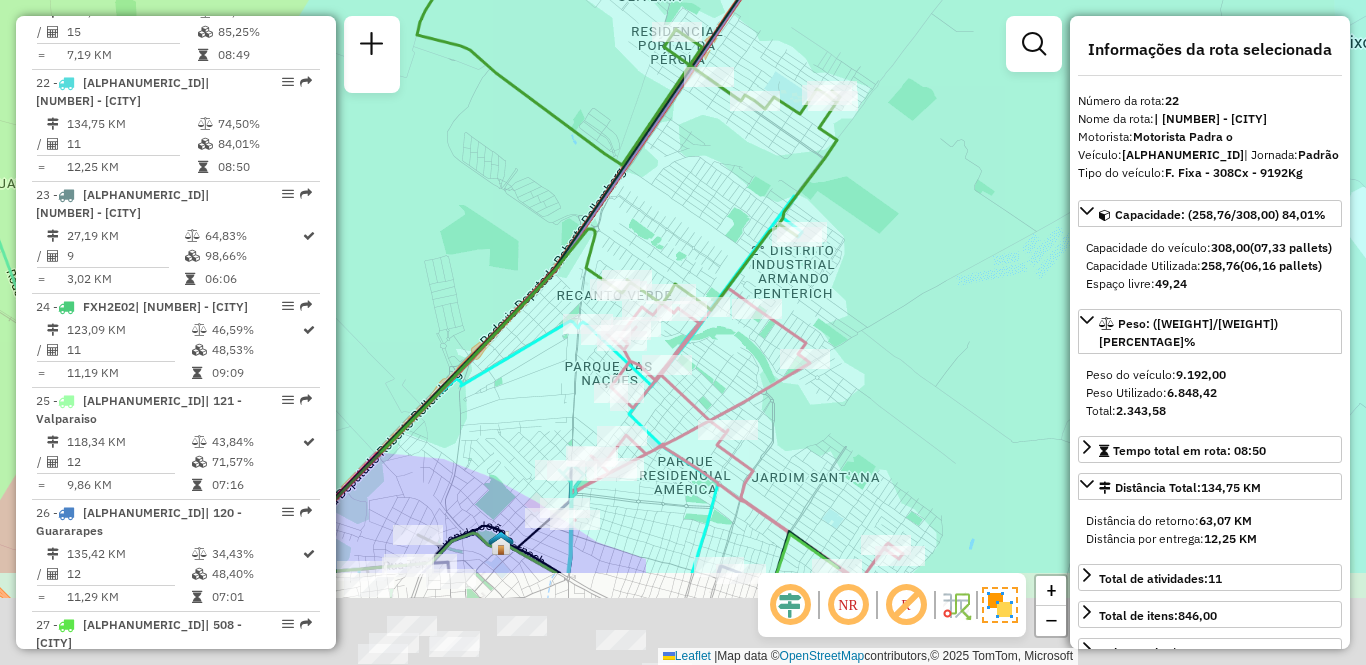 drag, startPoint x: 698, startPoint y: 488, endPoint x: 709, endPoint y: 141, distance: 347.17432 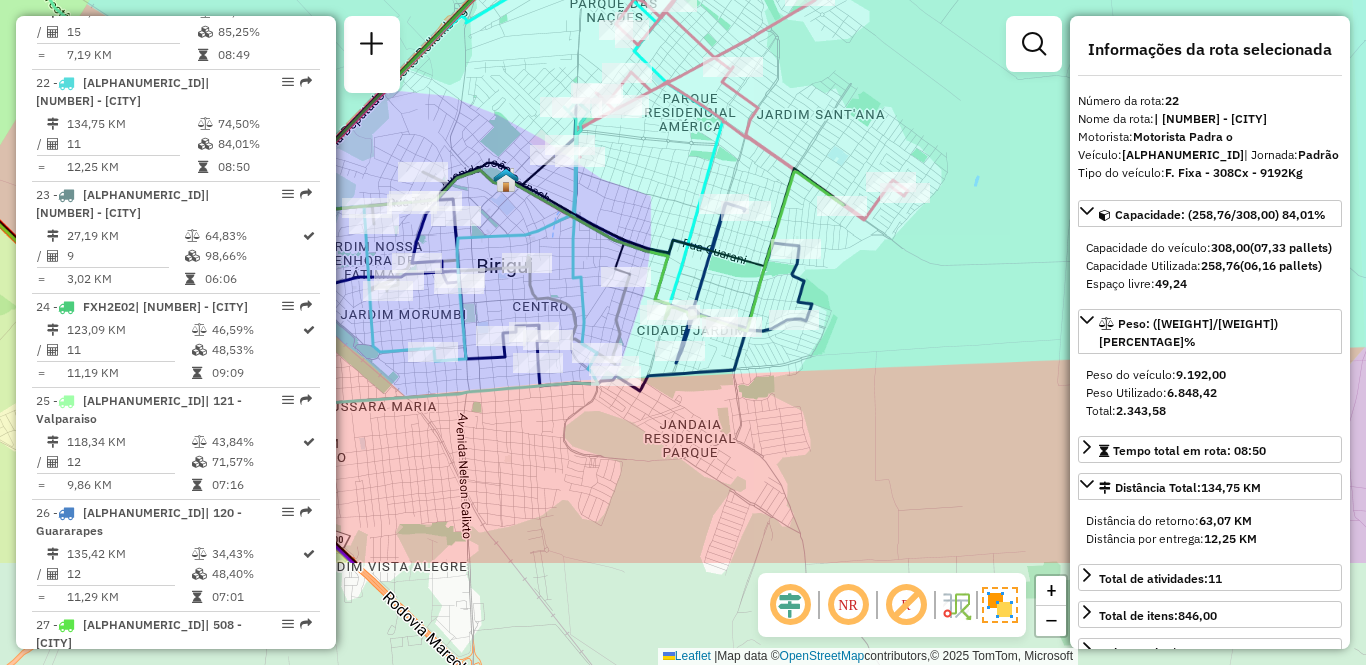 drag, startPoint x: 707, startPoint y: 266, endPoint x: 708, endPoint y: 137, distance: 129.00388 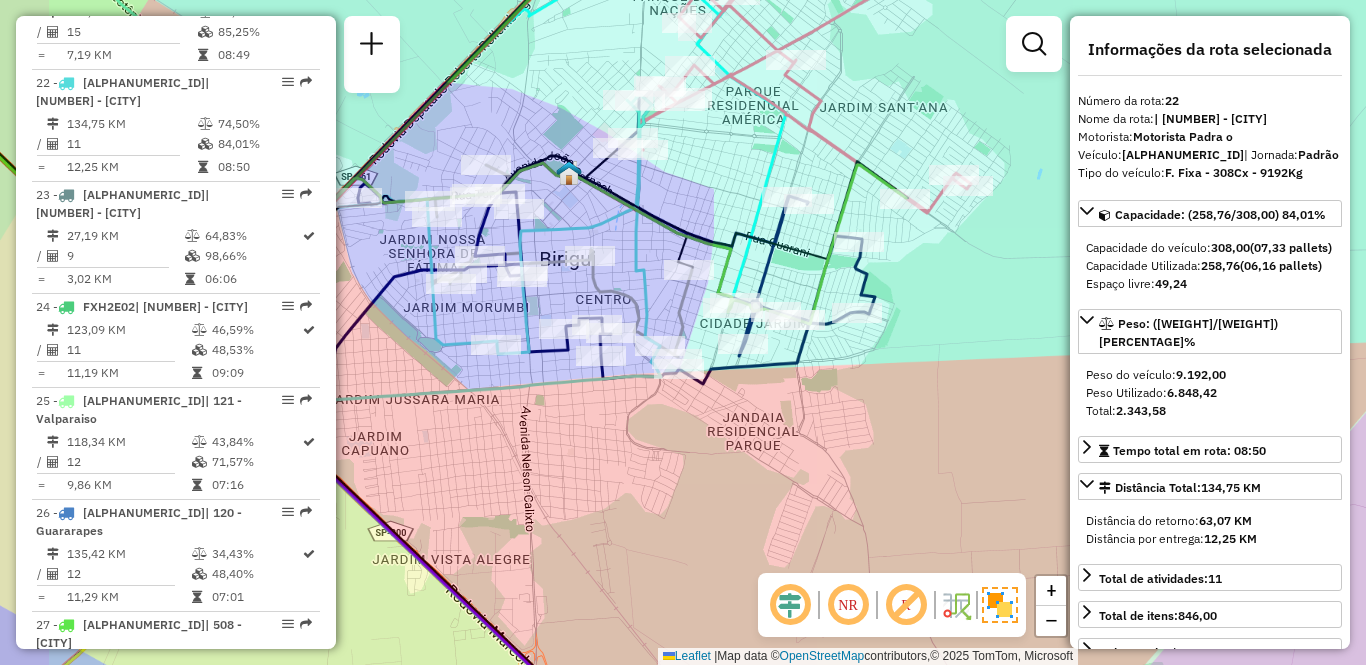 drag, startPoint x: 878, startPoint y: 319, endPoint x: 941, endPoint y: 317, distance: 63.03174 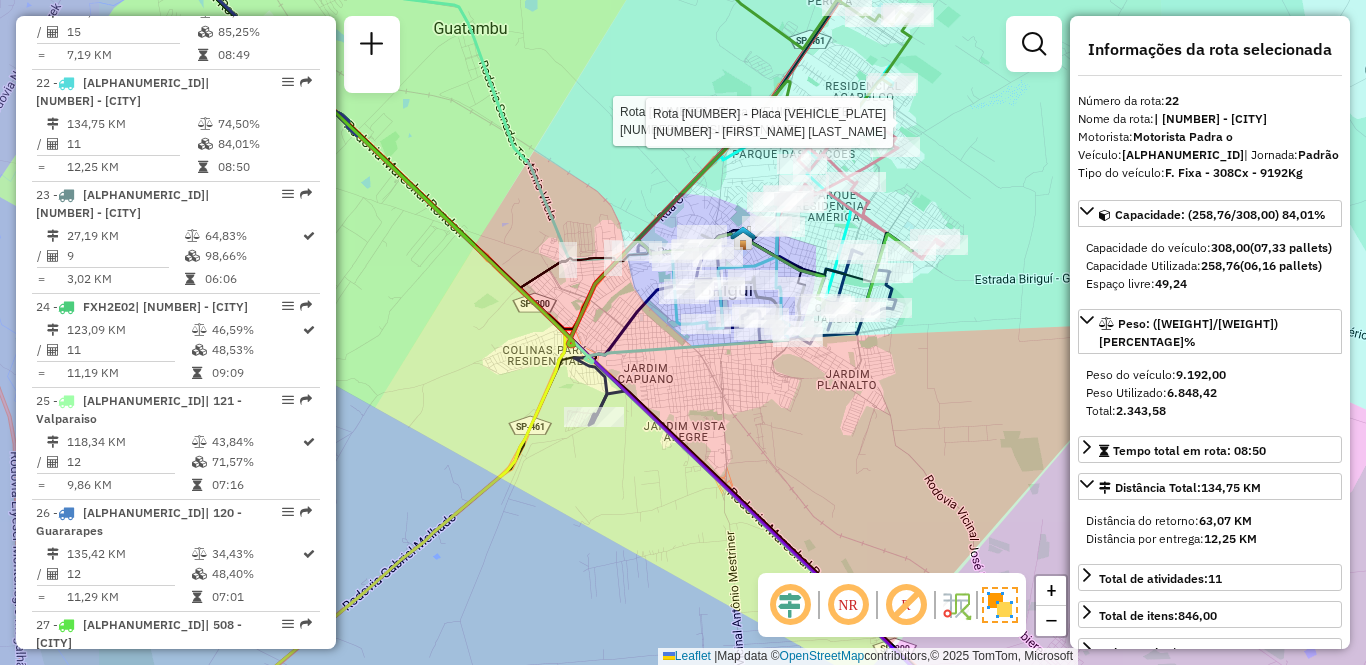 drag, startPoint x: 626, startPoint y: 442, endPoint x: 742, endPoint y: 404, distance: 122.06556 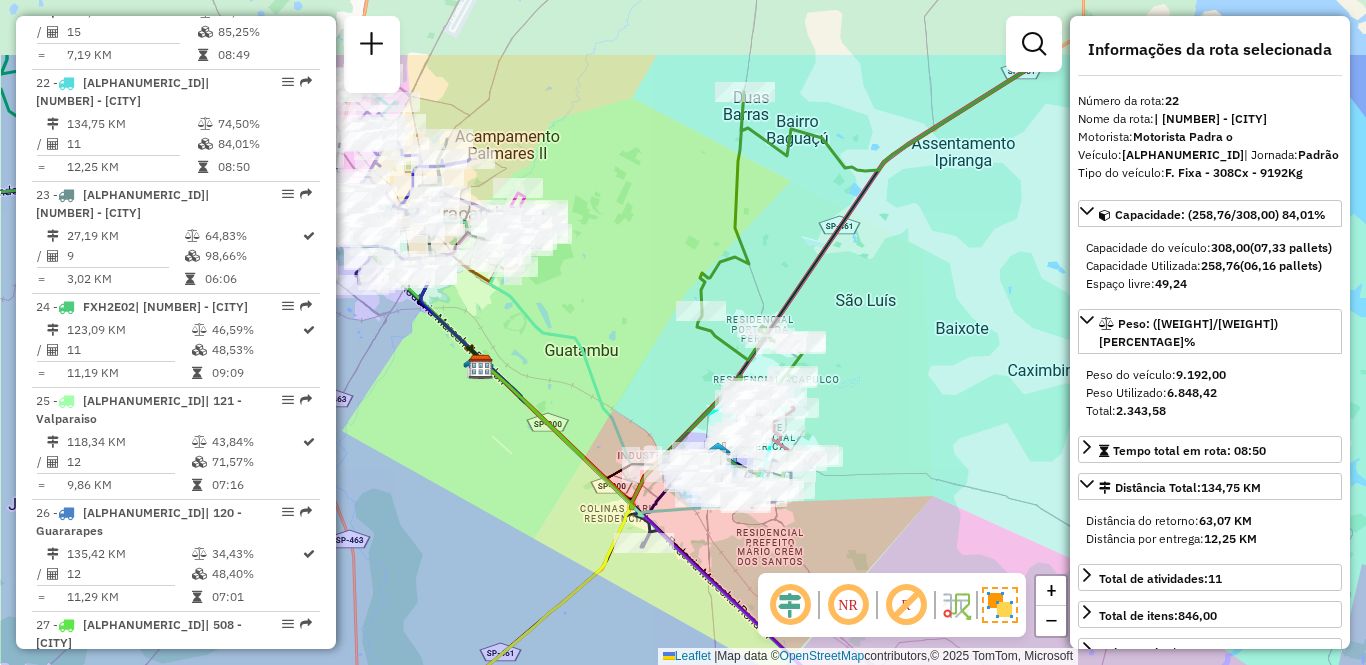 drag, startPoint x: 467, startPoint y: 272, endPoint x: 605, endPoint y: 393, distance: 183.53474 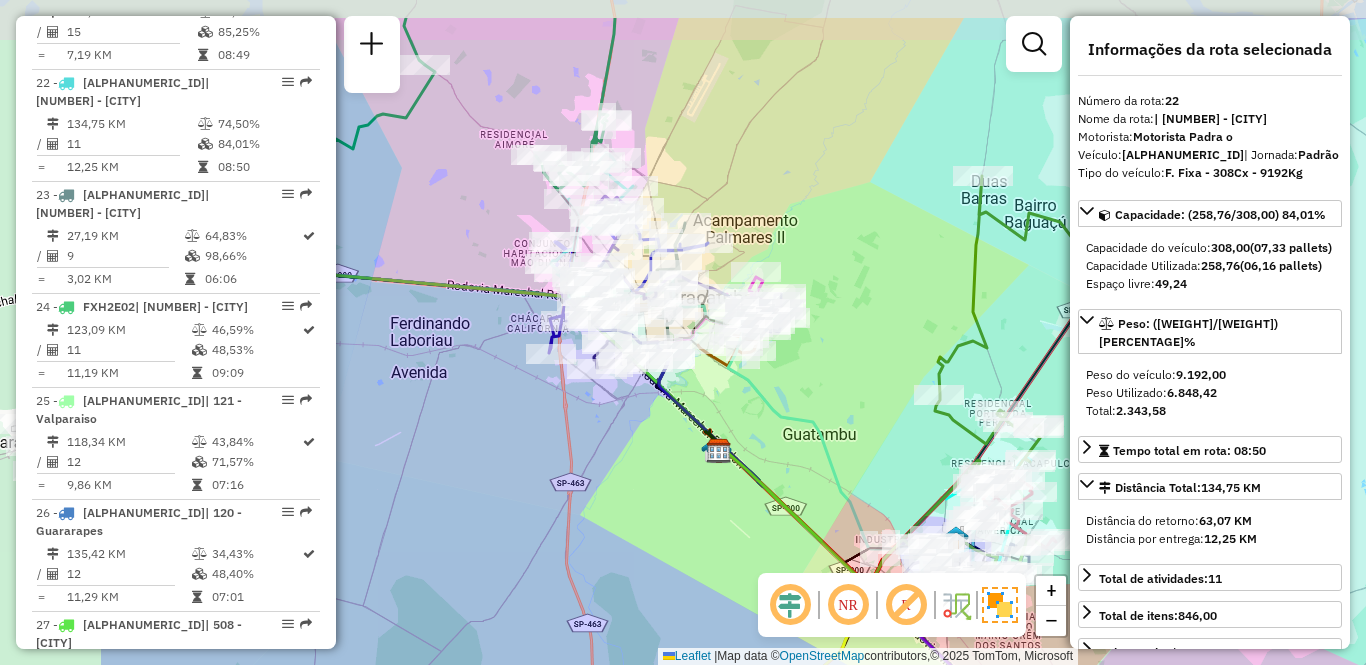 drag, startPoint x: 561, startPoint y: 354, endPoint x: 799, endPoint y: 438, distance: 252.3886 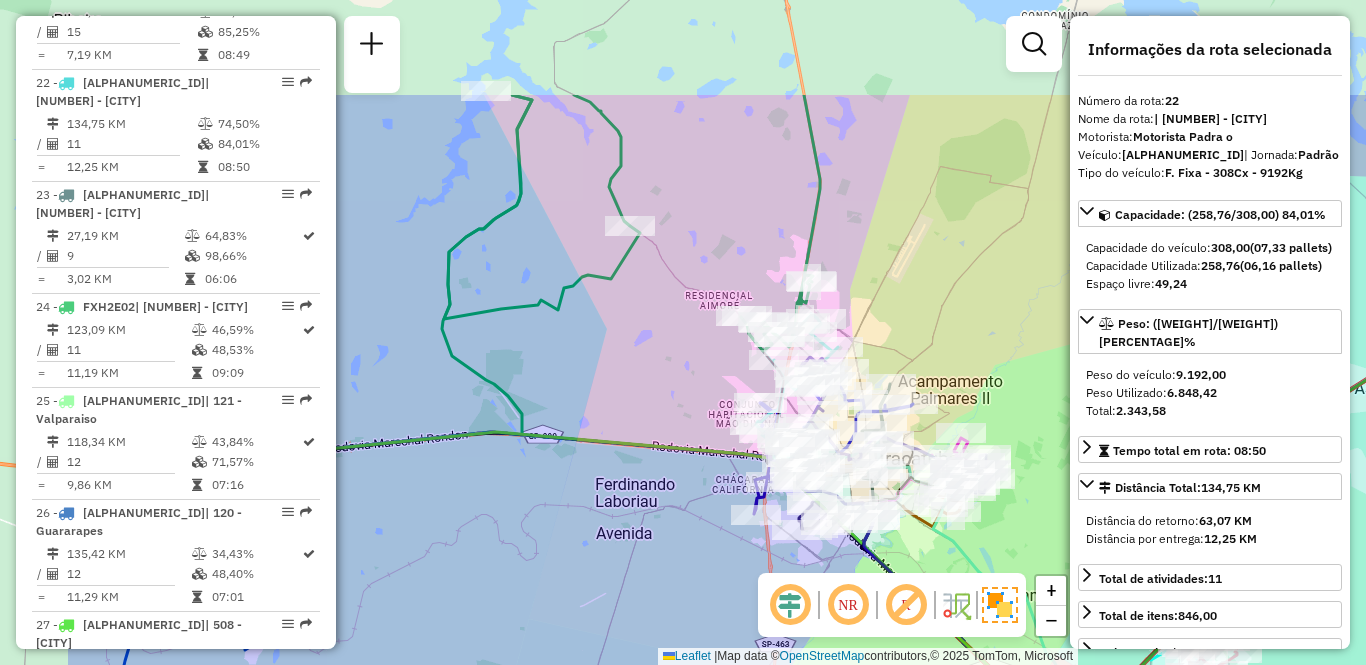 drag, startPoint x: 388, startPoint y: 383, endPoint x: 572, endPoint y: 532, distance: 236.7636 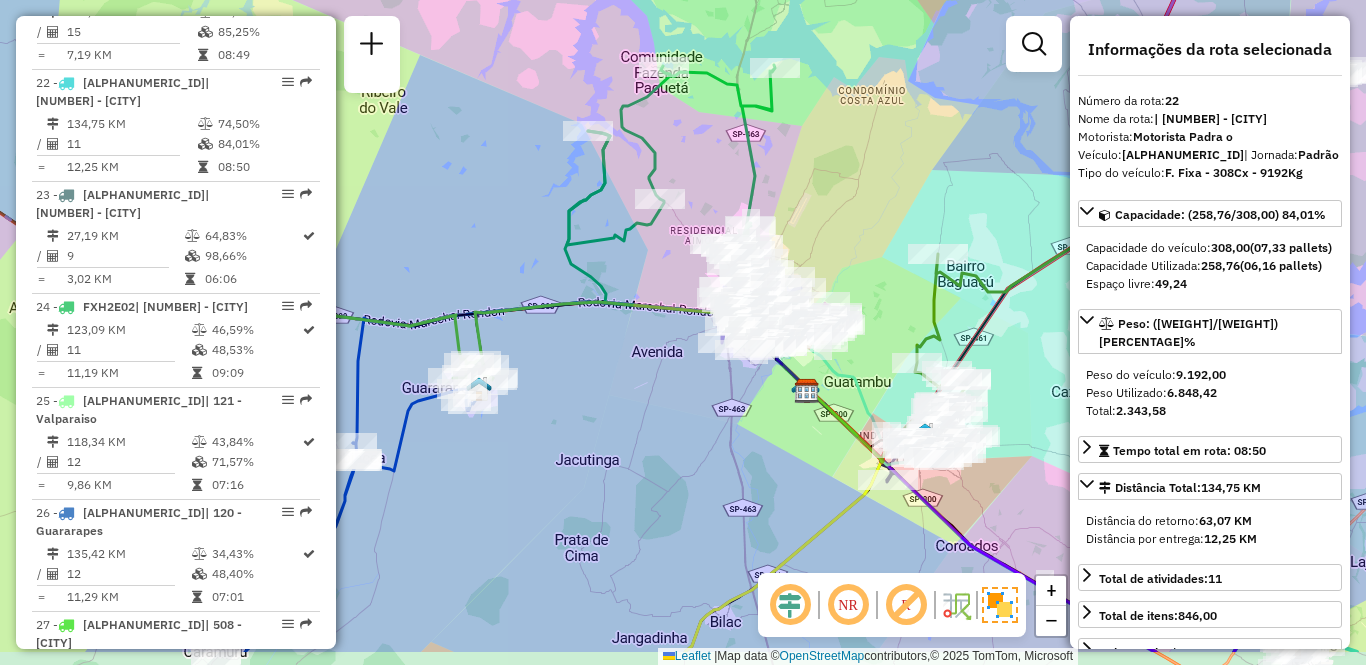 drag, startPoint x: 552, startPoint y: 452, endPoint x: 586, endPoint y: 372, distance: 86.925255 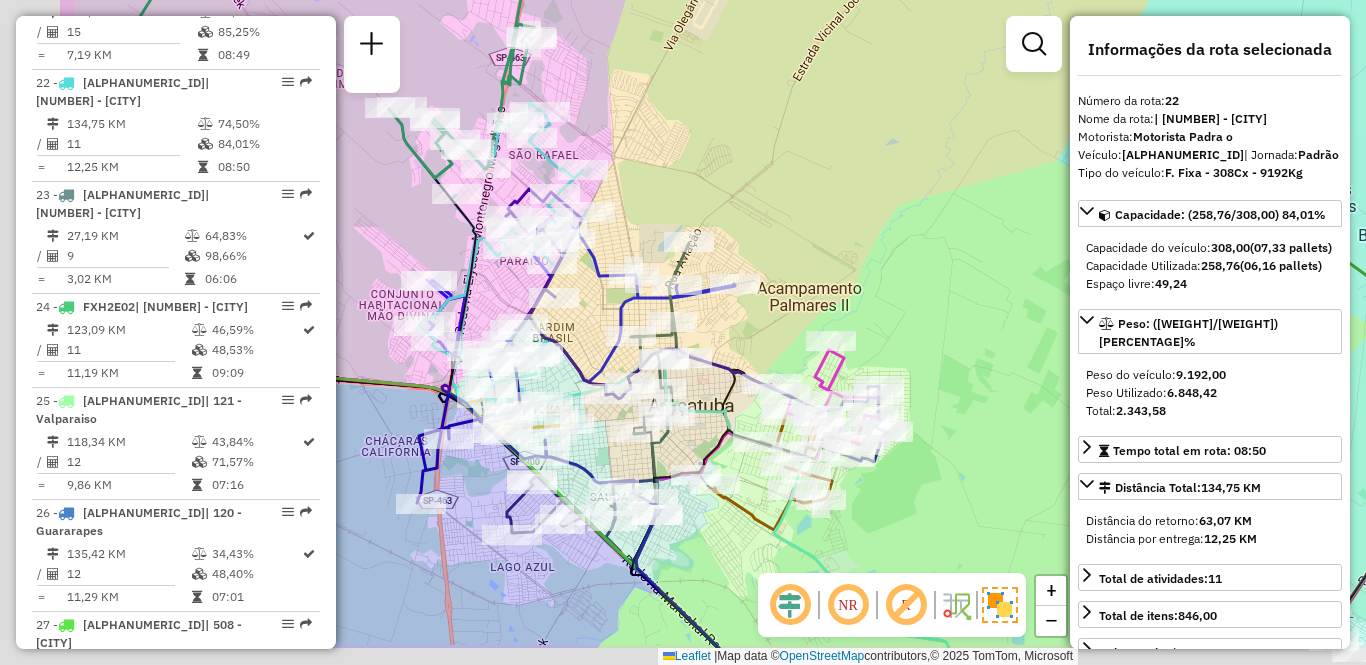 drag, startPoint x: 626, startPoint y: 313, endPoint x: 932, endPoint y: 212, distance: 322.2375 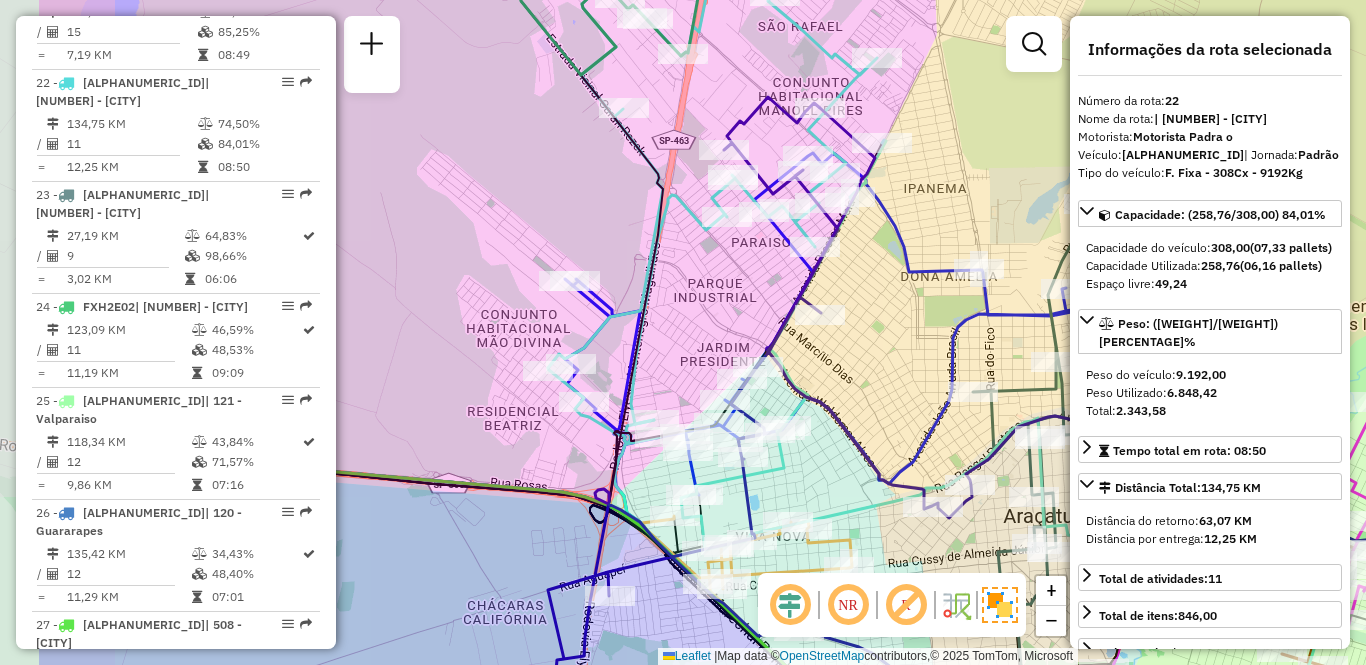 drag, startPoint x: 690, startPoint y: 302, endPoint x: 866, endPoint y: 351, distance: 182.69373 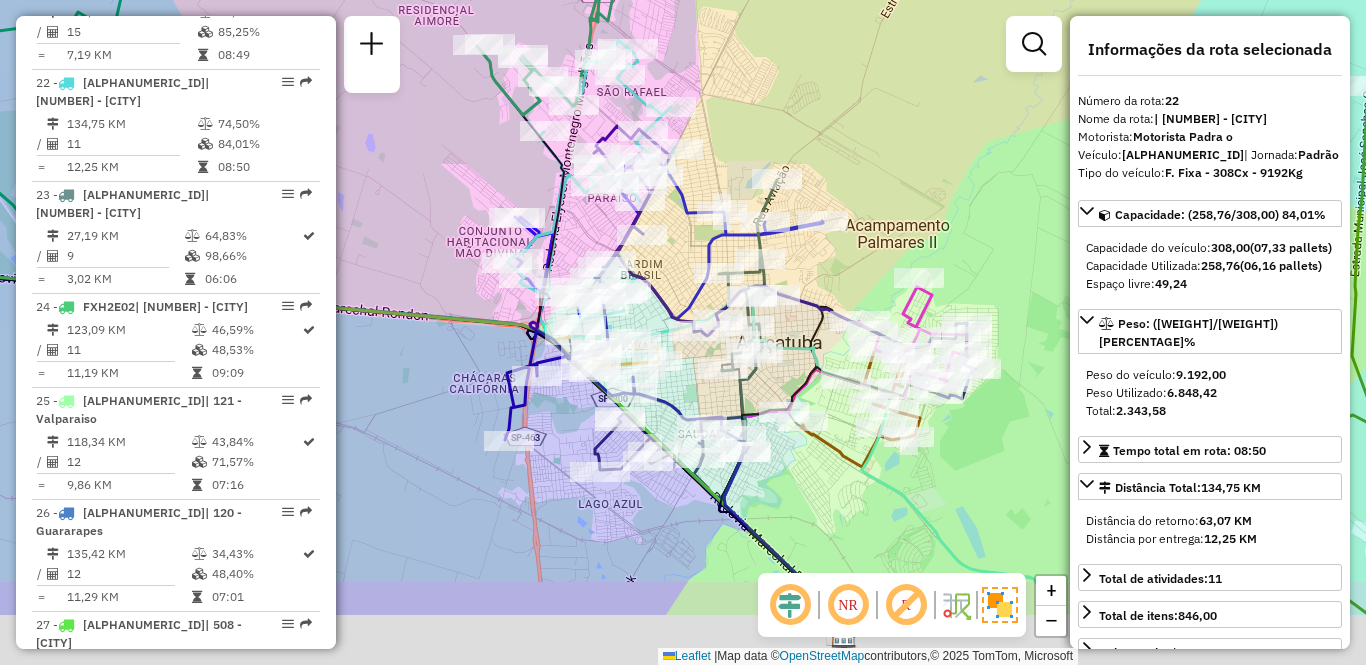 drag, startPoint x: 973, startPoint y: 280, endPoint x: 814, endPoint y: 147, distance: 207.29207 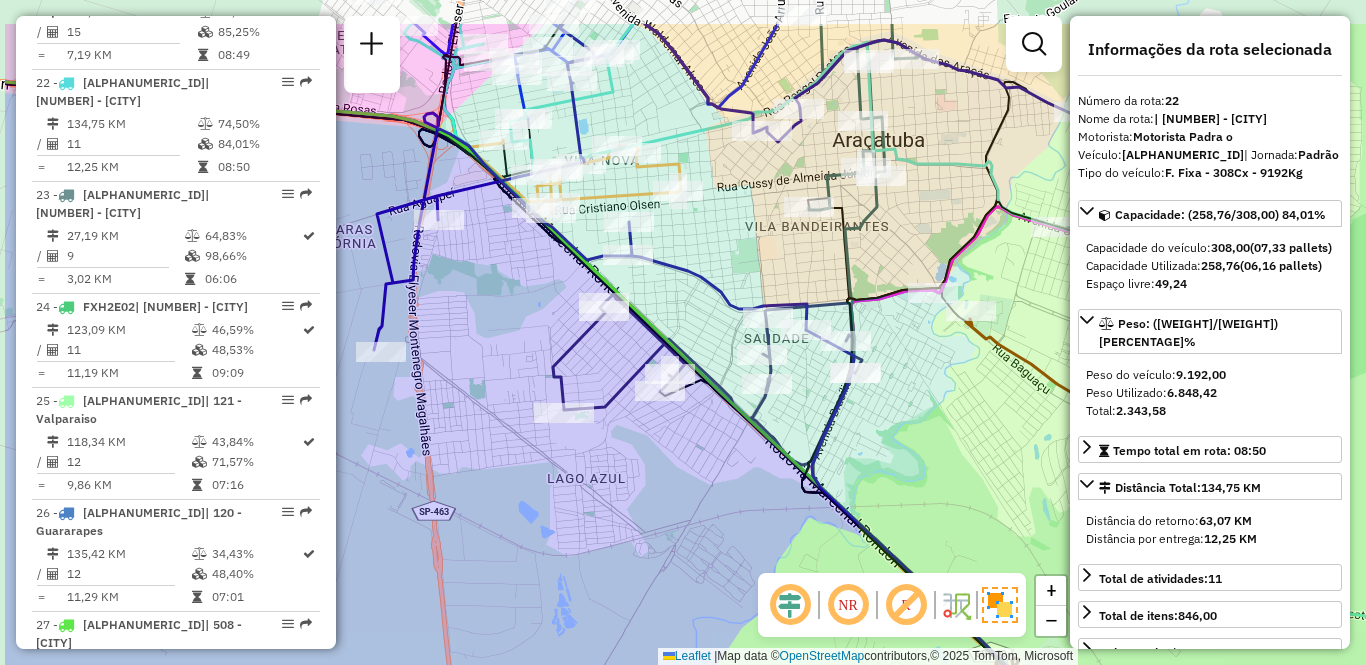 drag, startPoint x: 515, startPoint y: 410, endPoint x: 657, endPoint y: 500, distance: 168.119 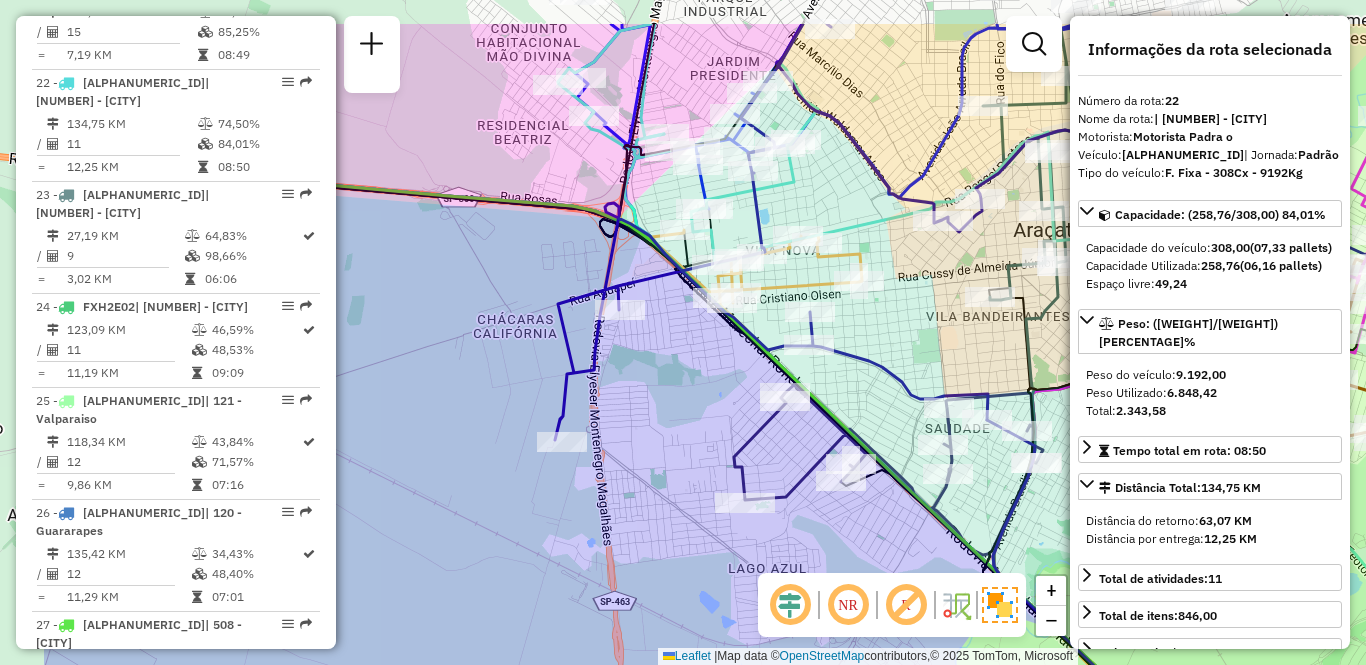 drag, startPoint x: 494, startPoint y: 288, endPoint x: 681, endPoint y: 376, distance: 206.67123 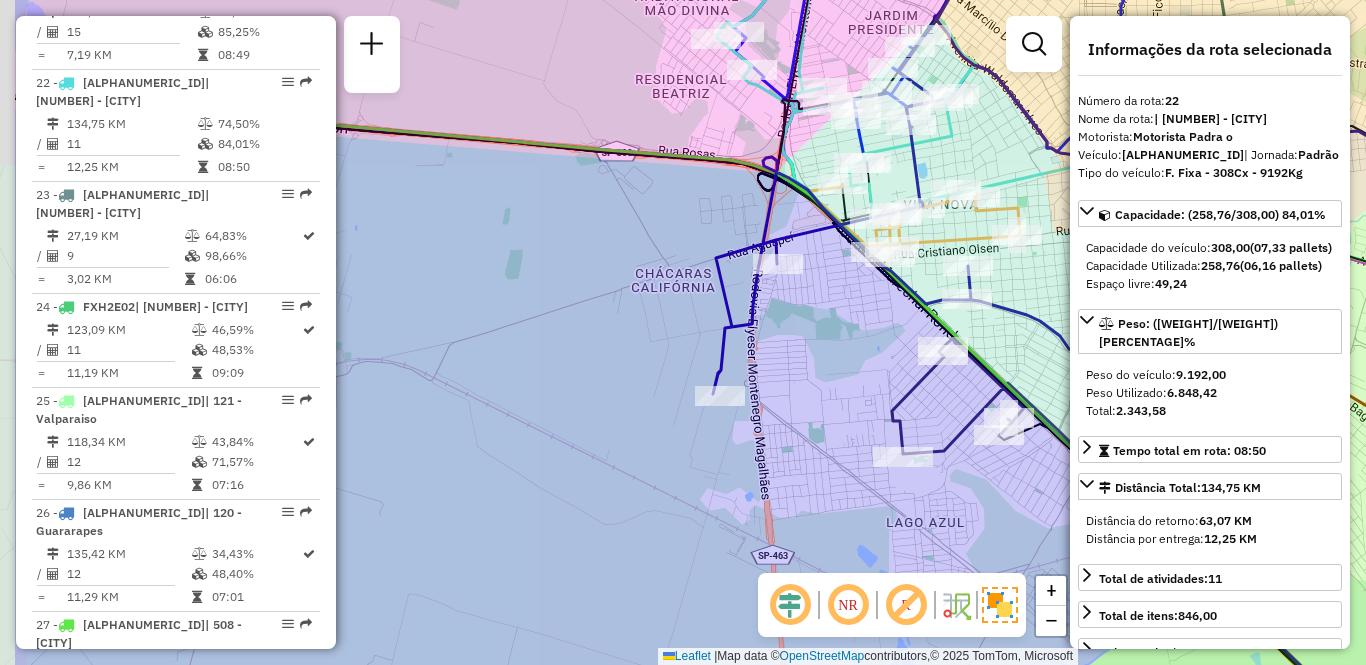 drag, startPoint x: 706, startPoint y: 372, endPoint x: 808, endPoint y: 330, distance: 110.308655 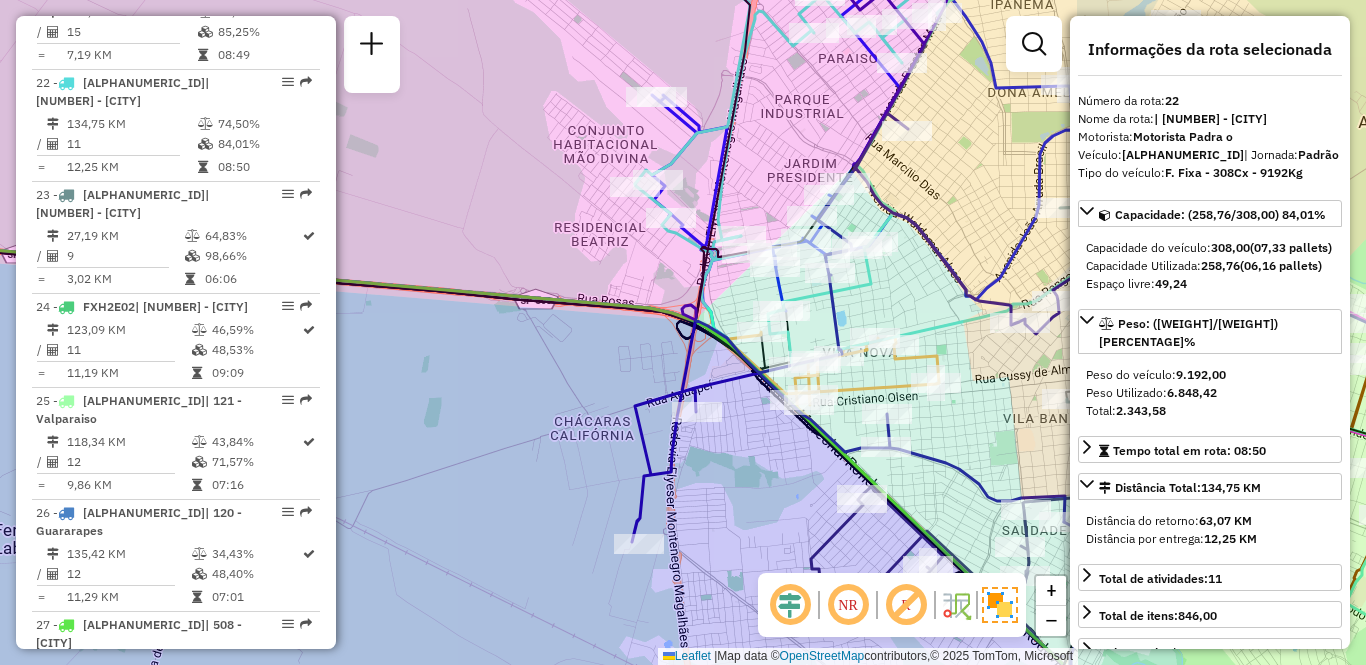 drag, startPoint x: 542, startPoint y: 381, endPoint x: 542, endPoint y: 413, distance: 32 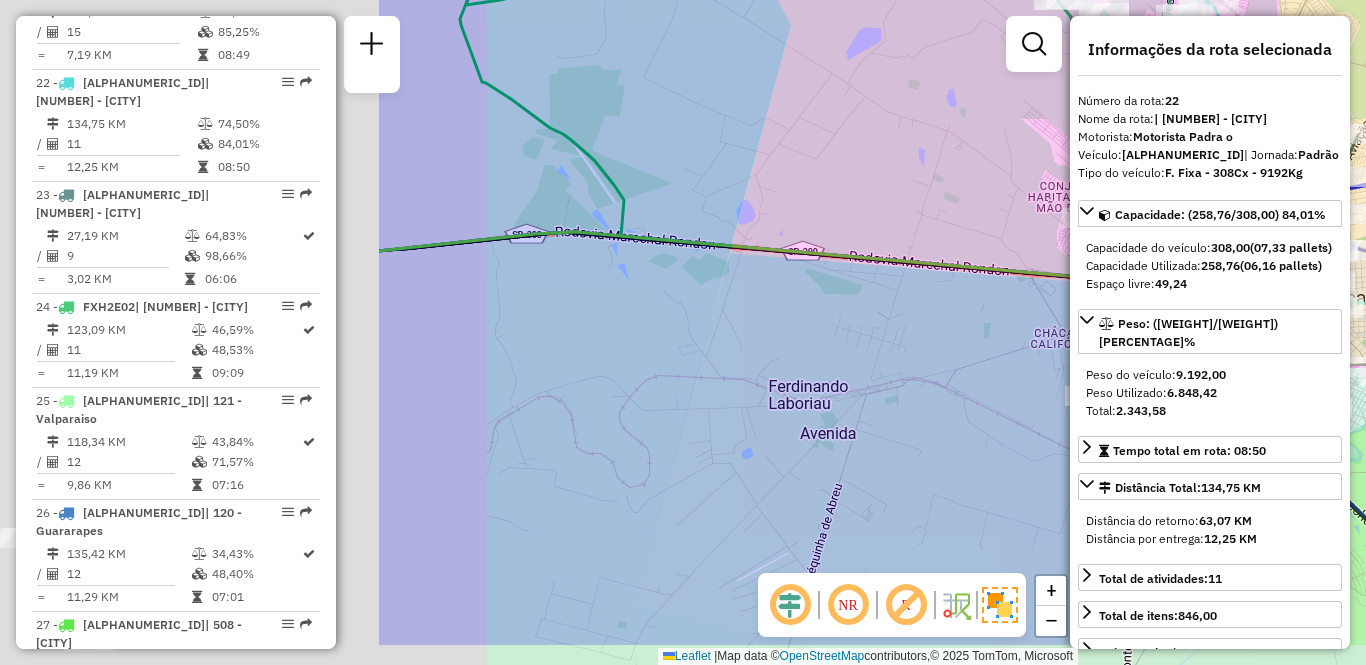 drag, startPoint x: 504, startPoint y: 439, endPoint x: 1066, endPoint y: 351, distance: 568.84796 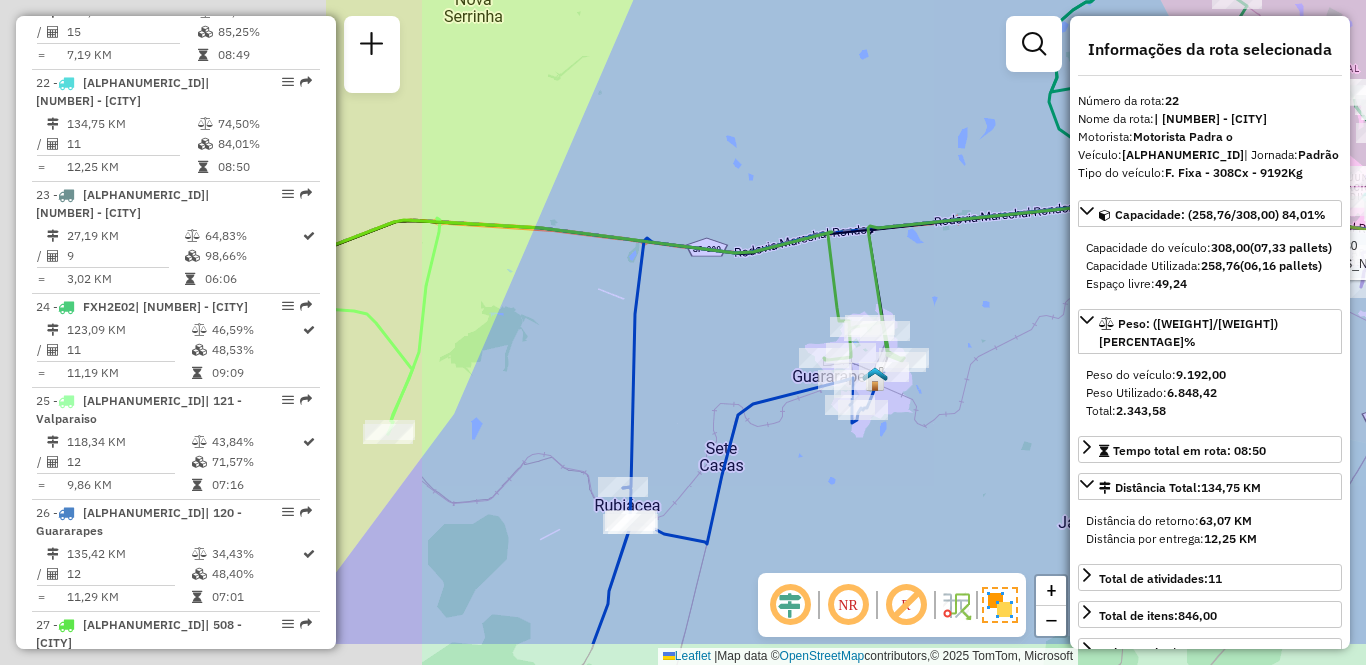 drag, startPoint x: 490, startPoint y: 435, endPoint x: 971, endPoint y: 339, distance: 490.48648 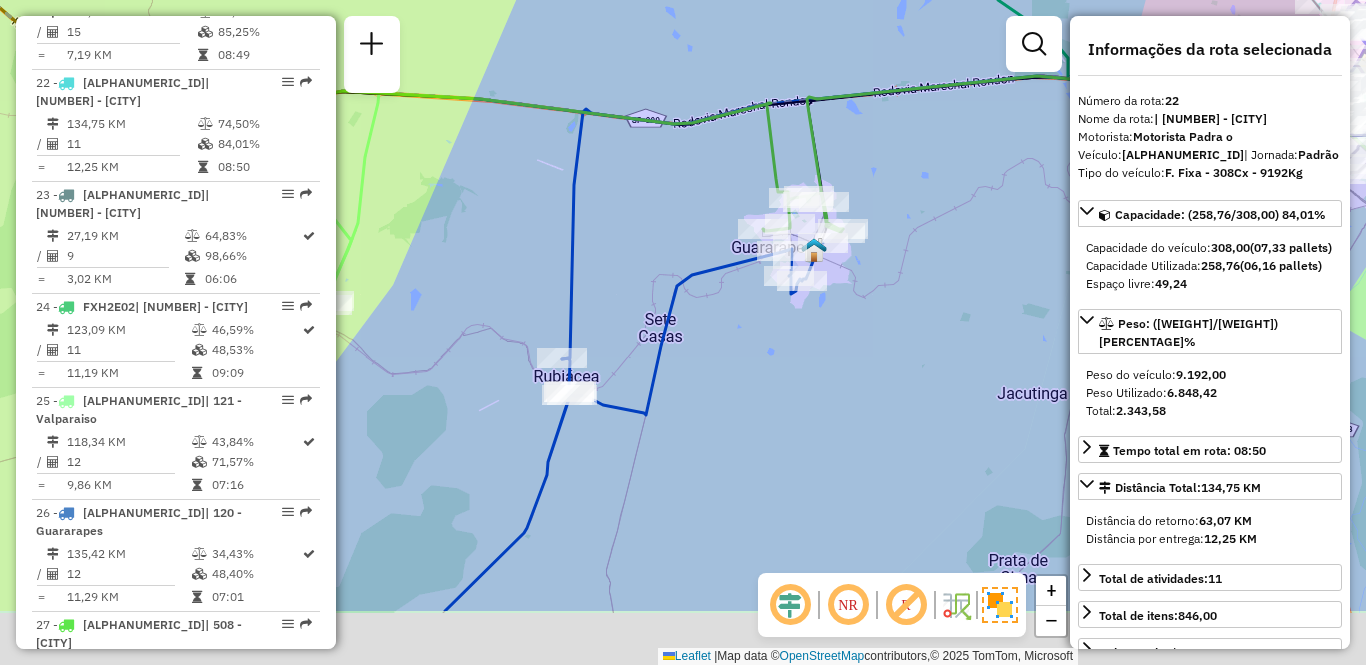 drag, startPoint x: 992, startPoint y: 348, endPoint x: 913, endPoint y: 227, distance: 144.50606 